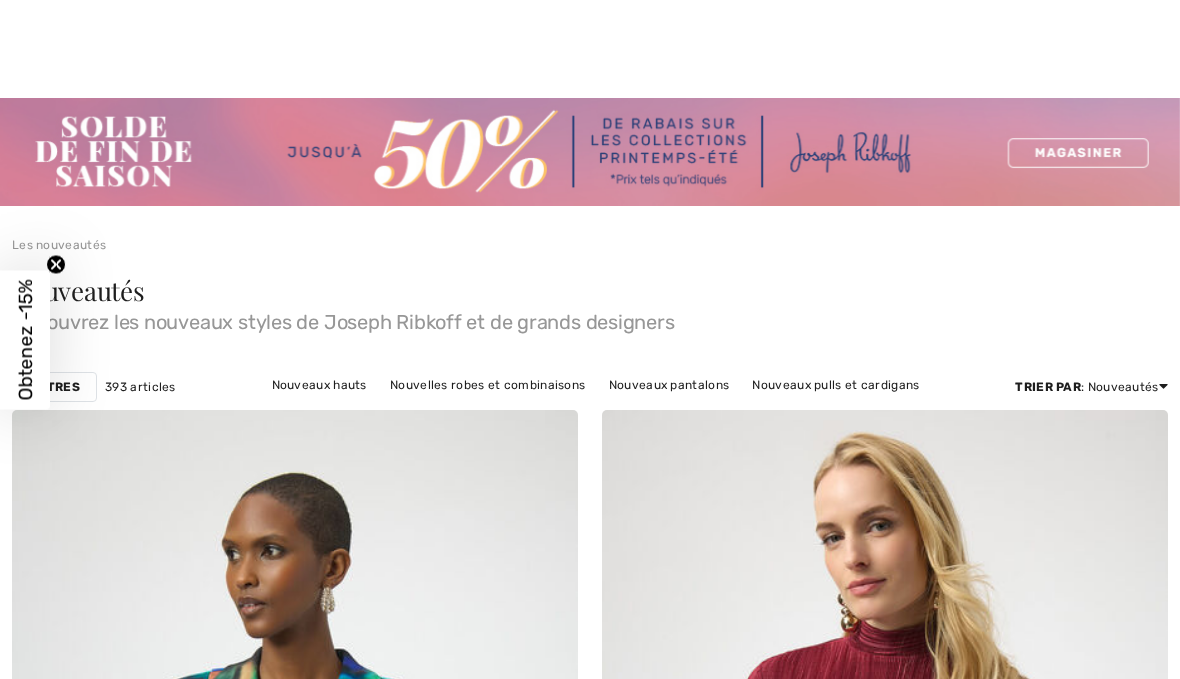 scroll, scrollTop: 17752, scrollLeft: 0, axis: vertical 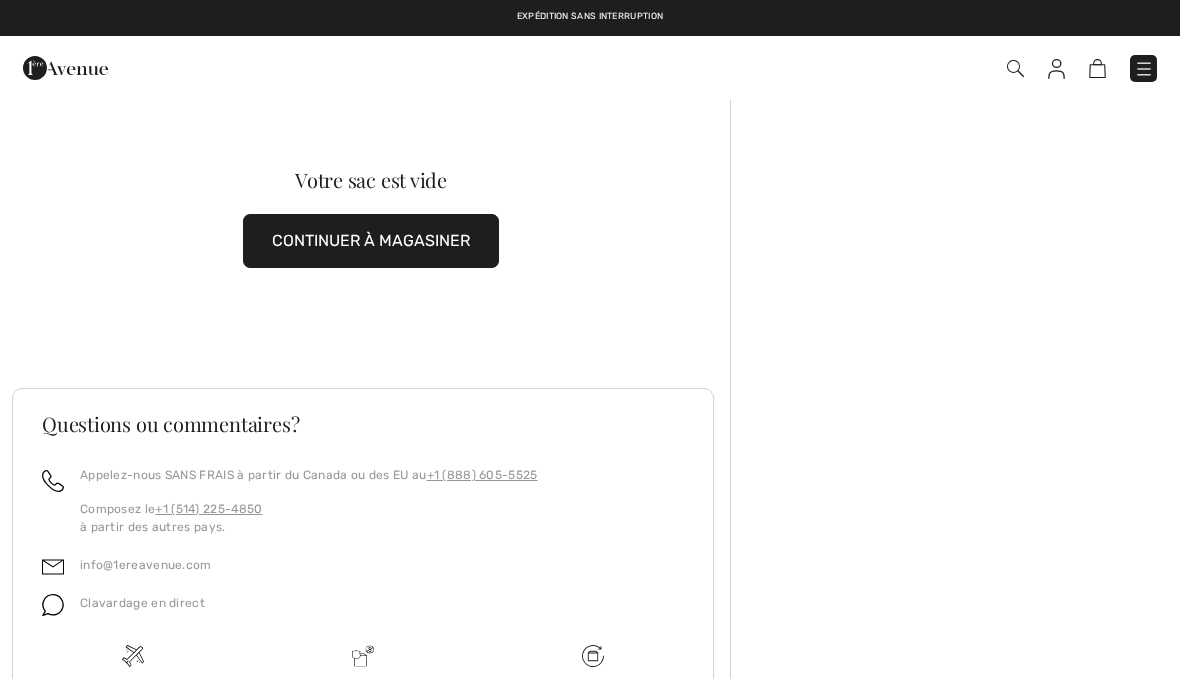 click at bounding box center (1143, 68) 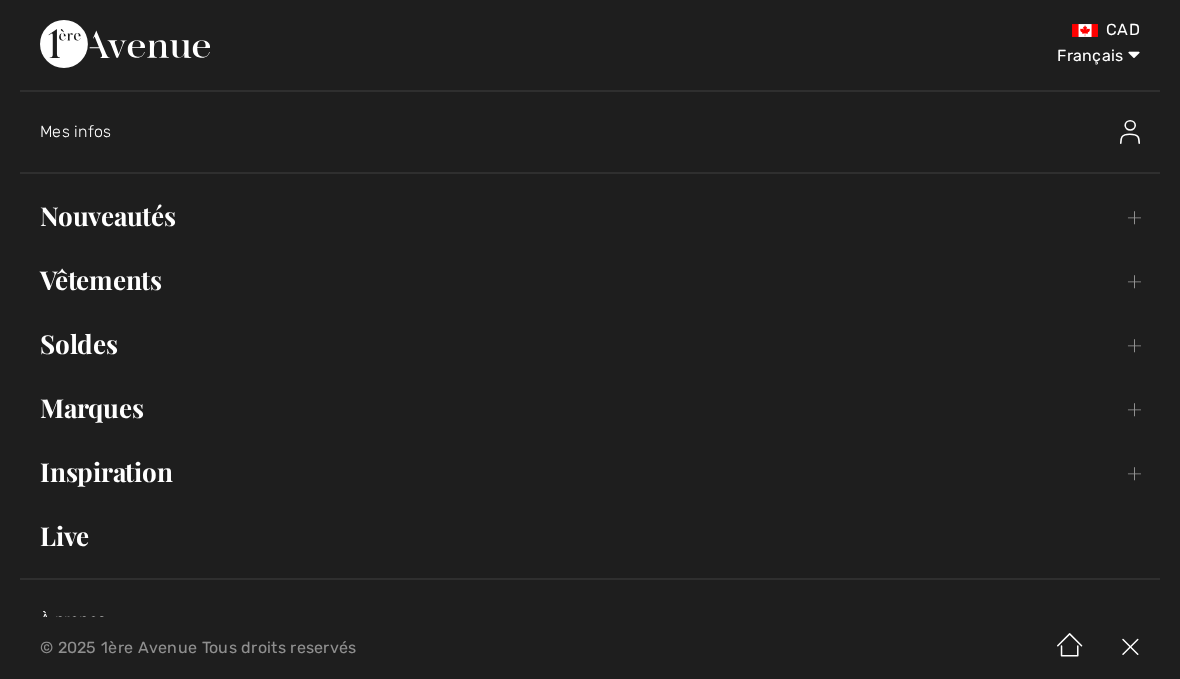 click on "Inspiration Toggle submenu" at bounding box center [590, 472] 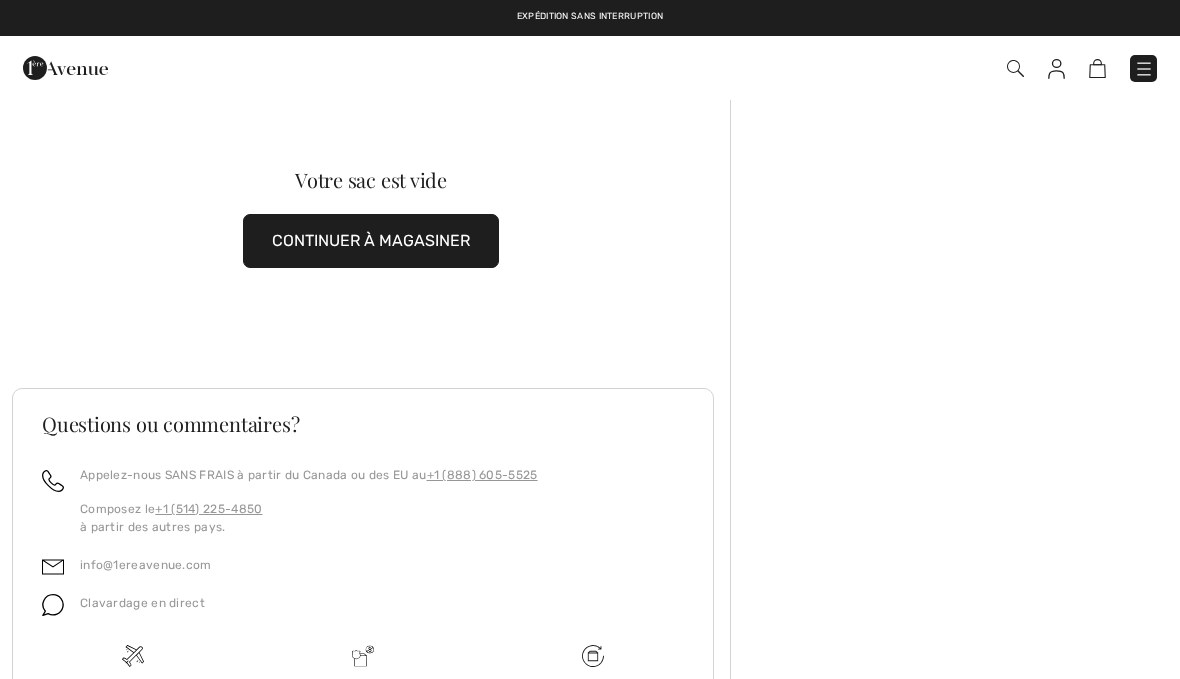 scroll, scrollTop: 0, scrollLeft: 0, axis: both 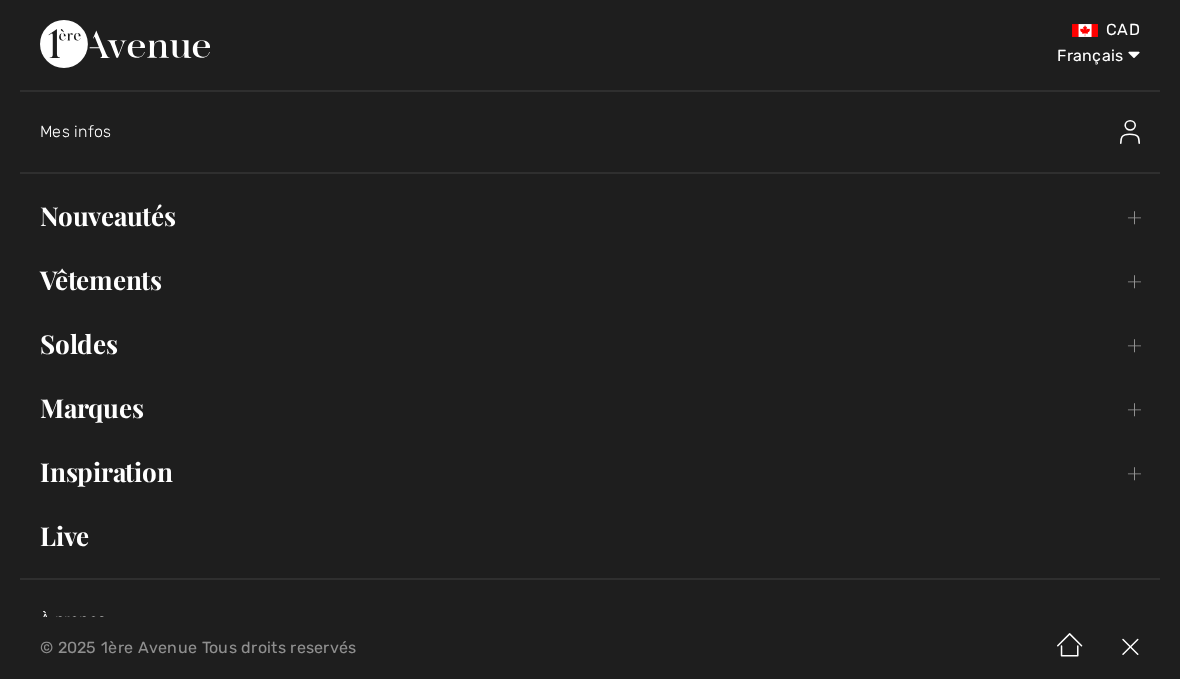 click on "Inspiration Toggle submenu" at bounding box center (590, 472) 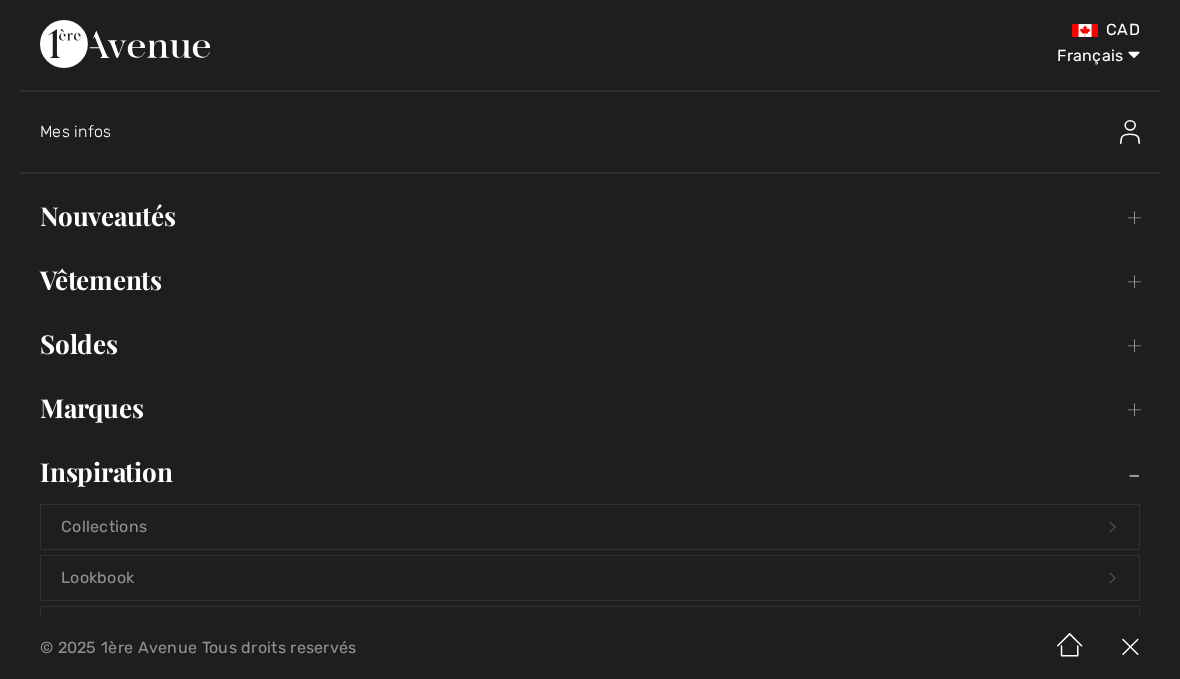 click at bounding box center (1130, 648) 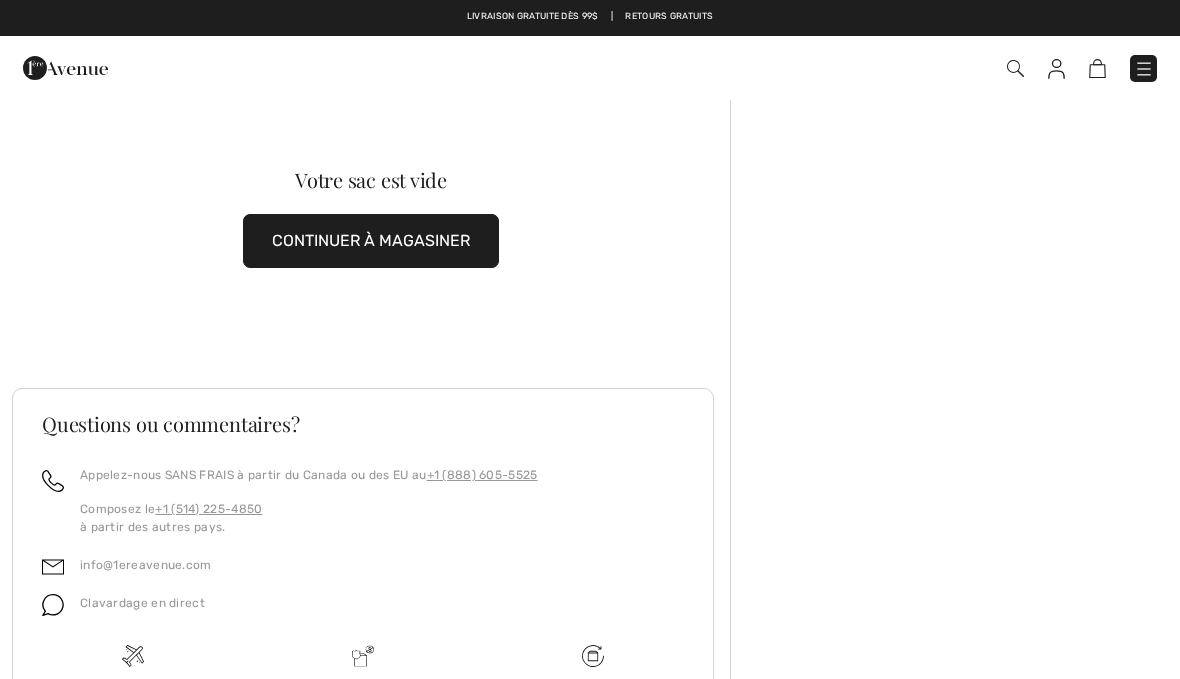 click at bounding box center [1144, 69] 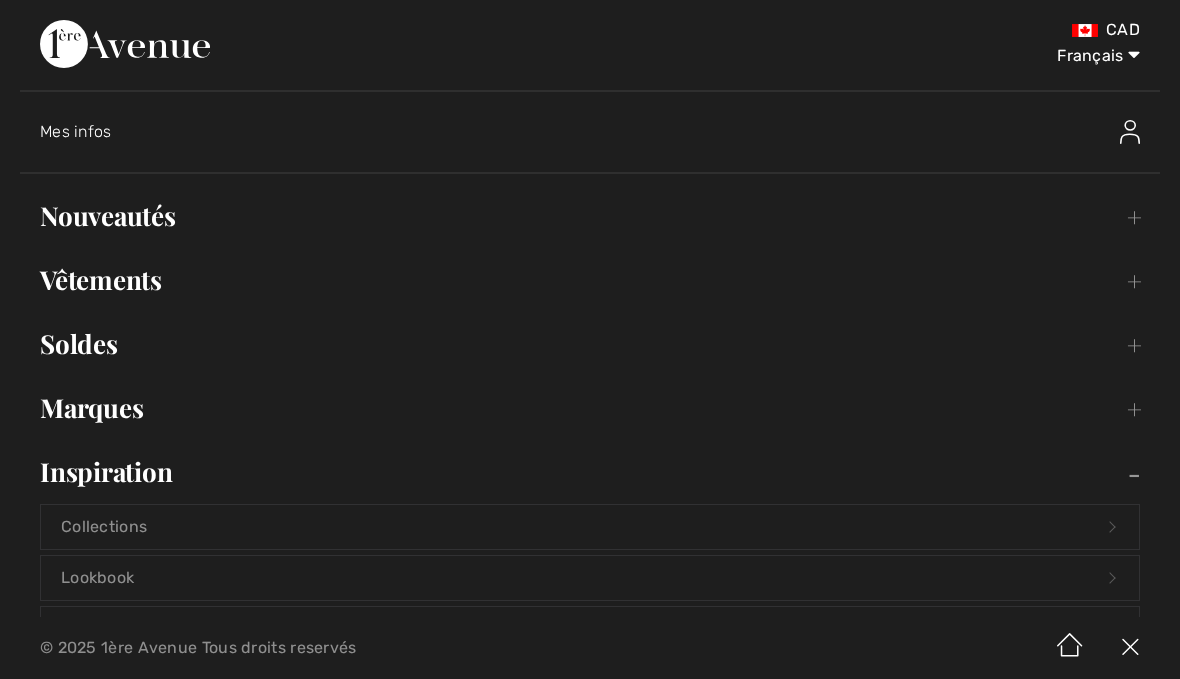 click on "Inspiration Toggle submenu" at bounding box center [590, 472] 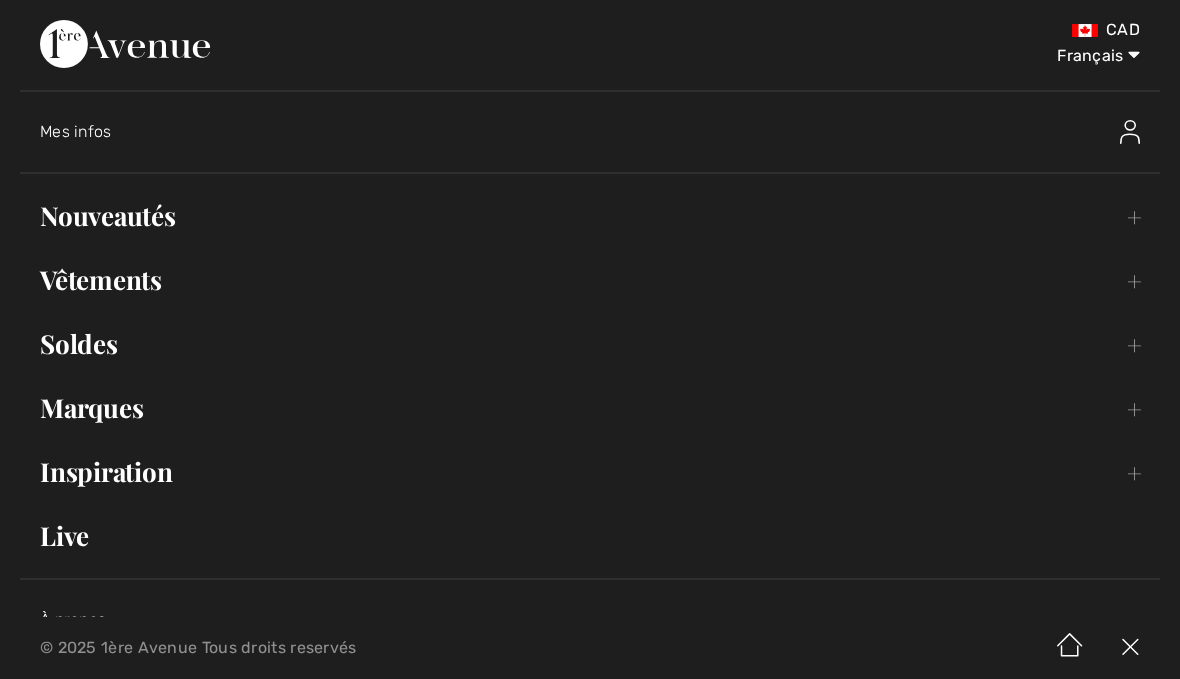 click at bounding box center (1130, 648) 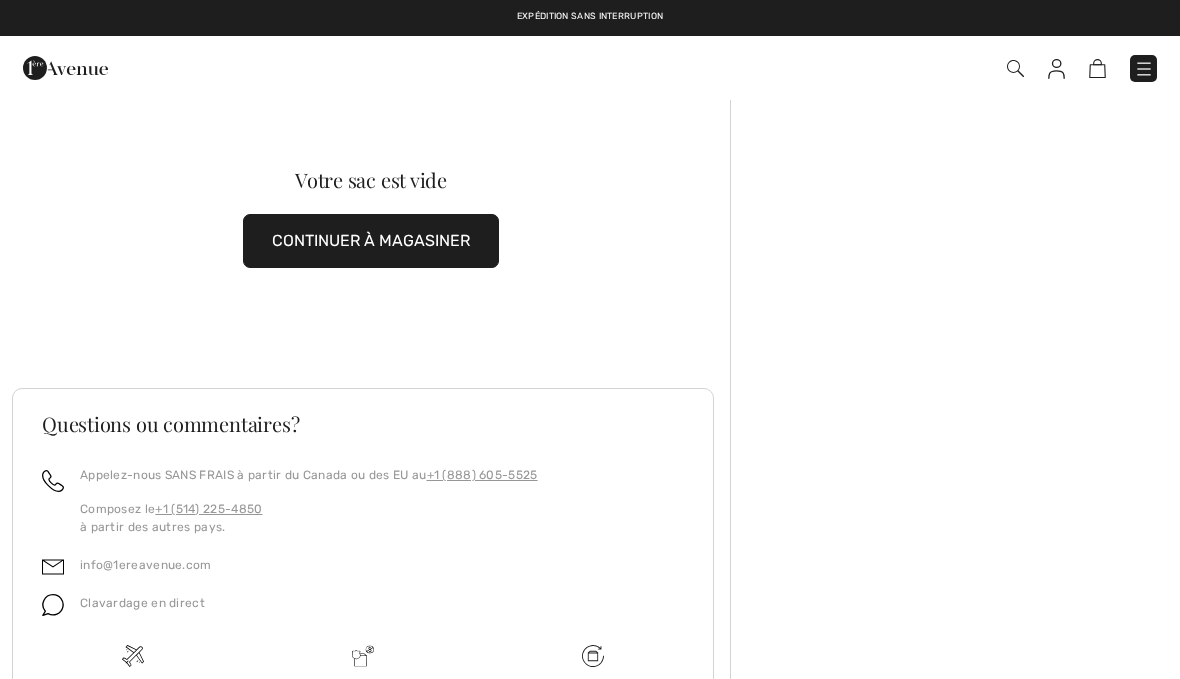 click at bounding box center (955, 472) 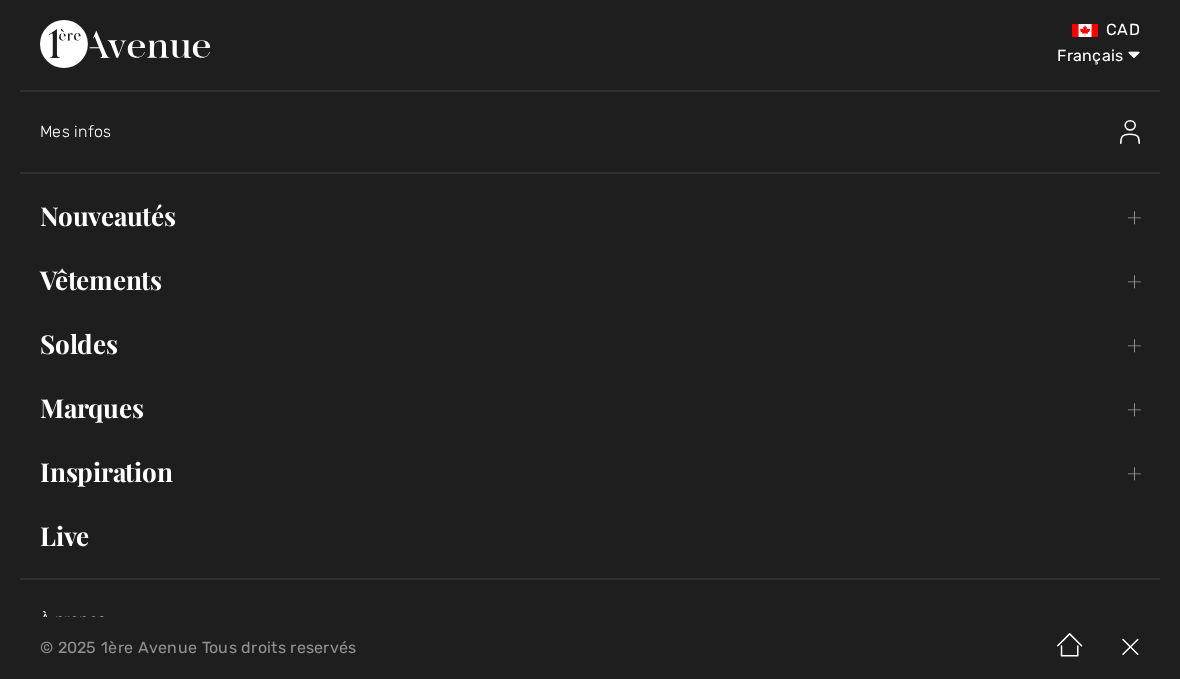click on "Nouveautés Toggle submenu" at bounding box center [590, 216] 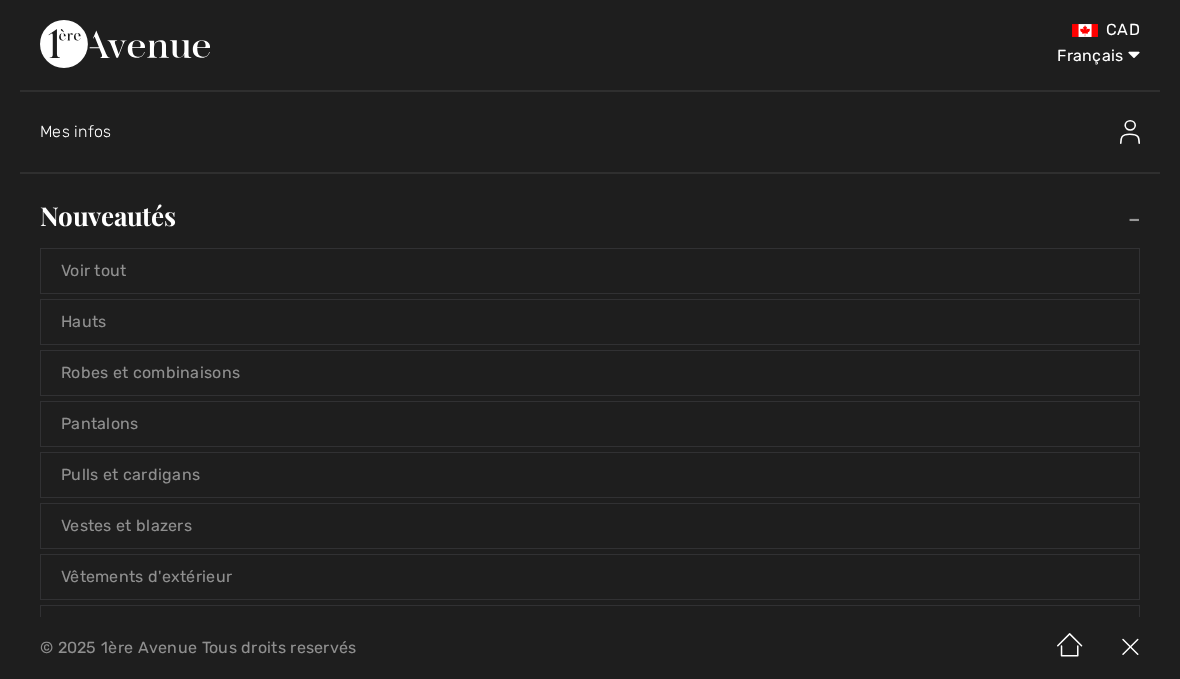 click on "Voir tout" at bounding box center (590, 271) 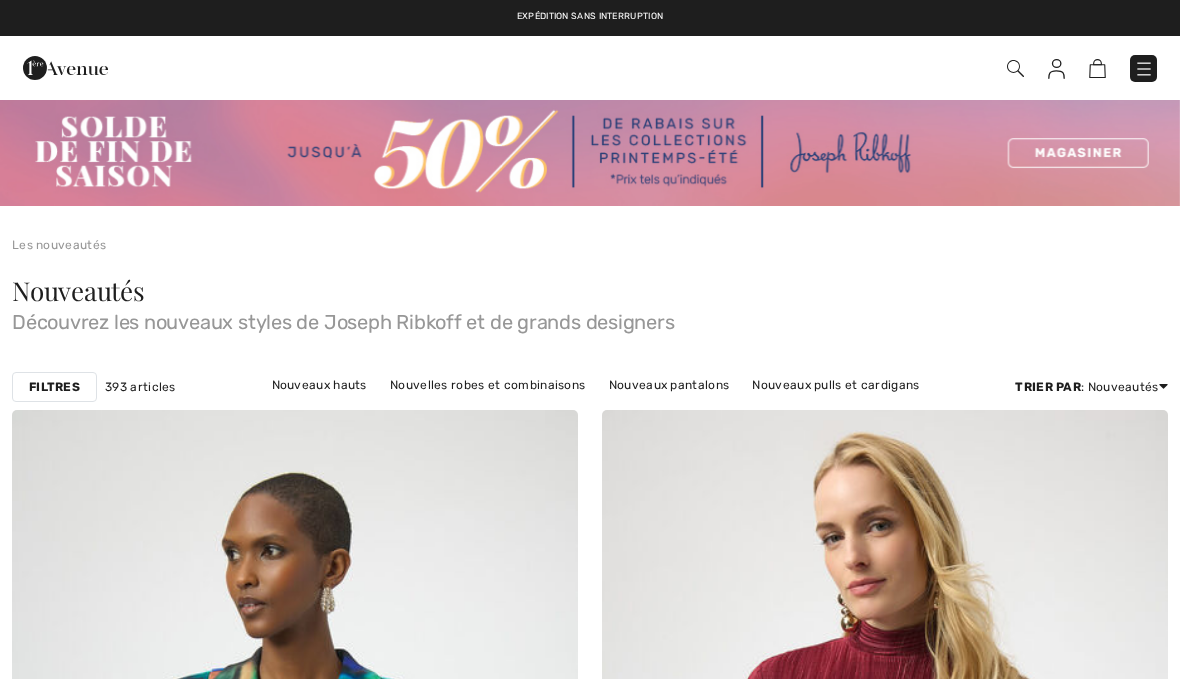 scroll, scrollTop: 0, scrollLeft: 0, axis: both 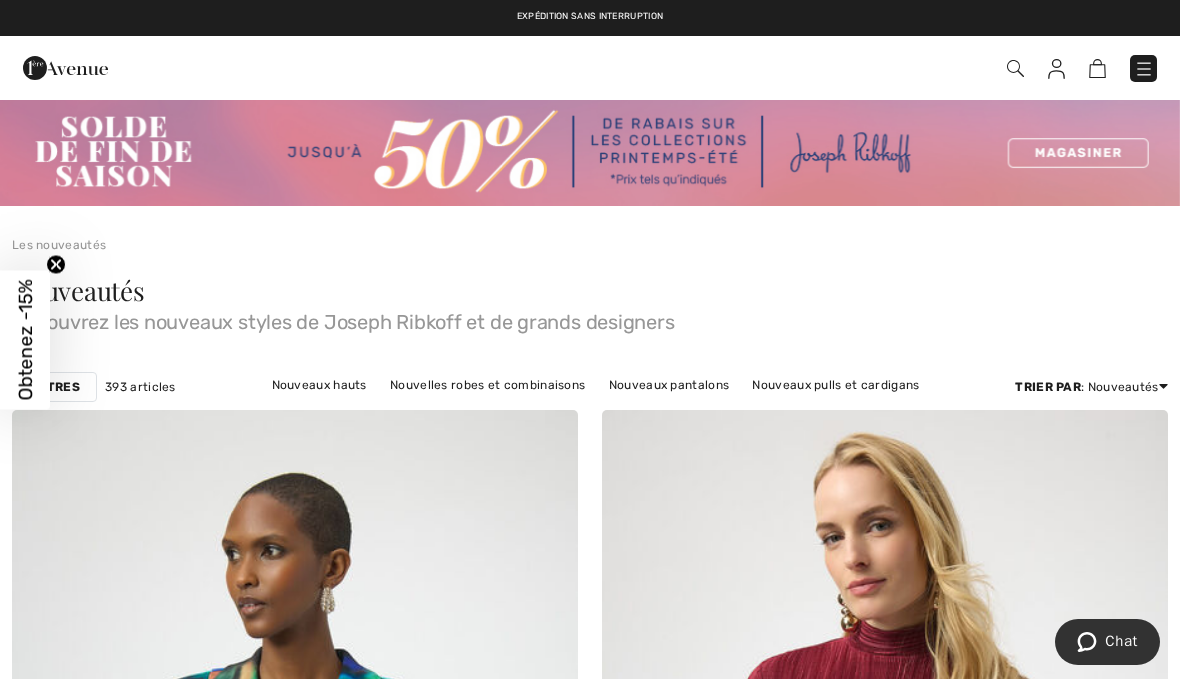 click on "Chat" at bounding box center (1121, 641) 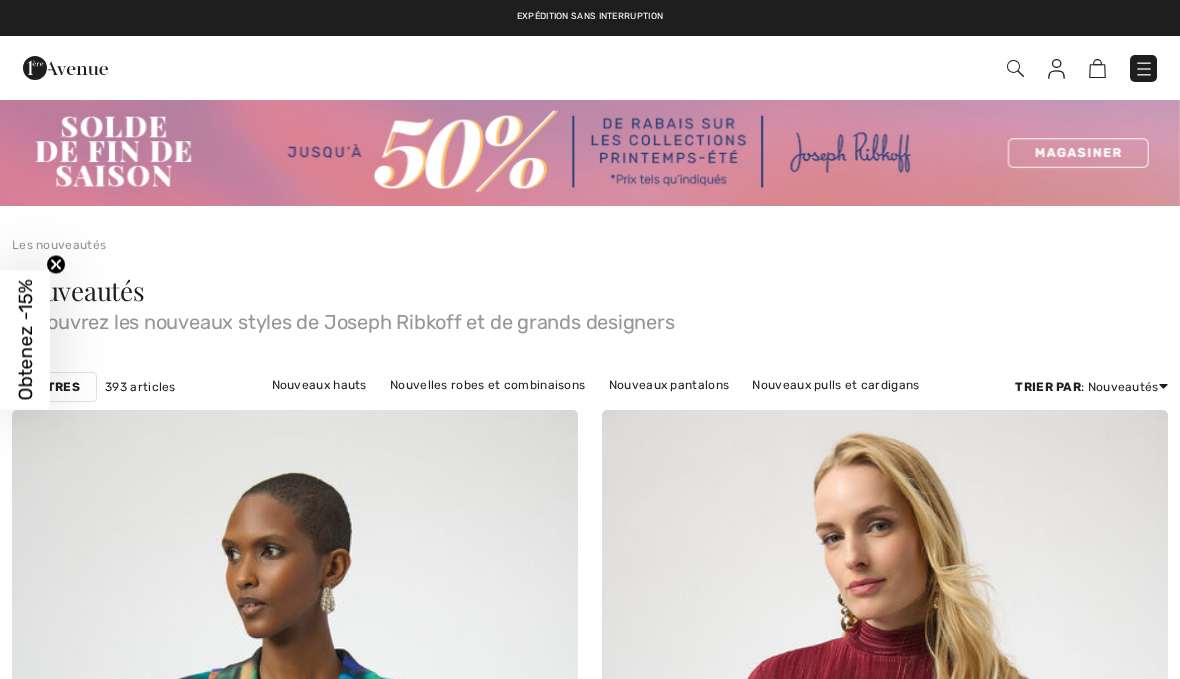 scroll, scrollTop: 0, scrollLeft: 0, axis: both 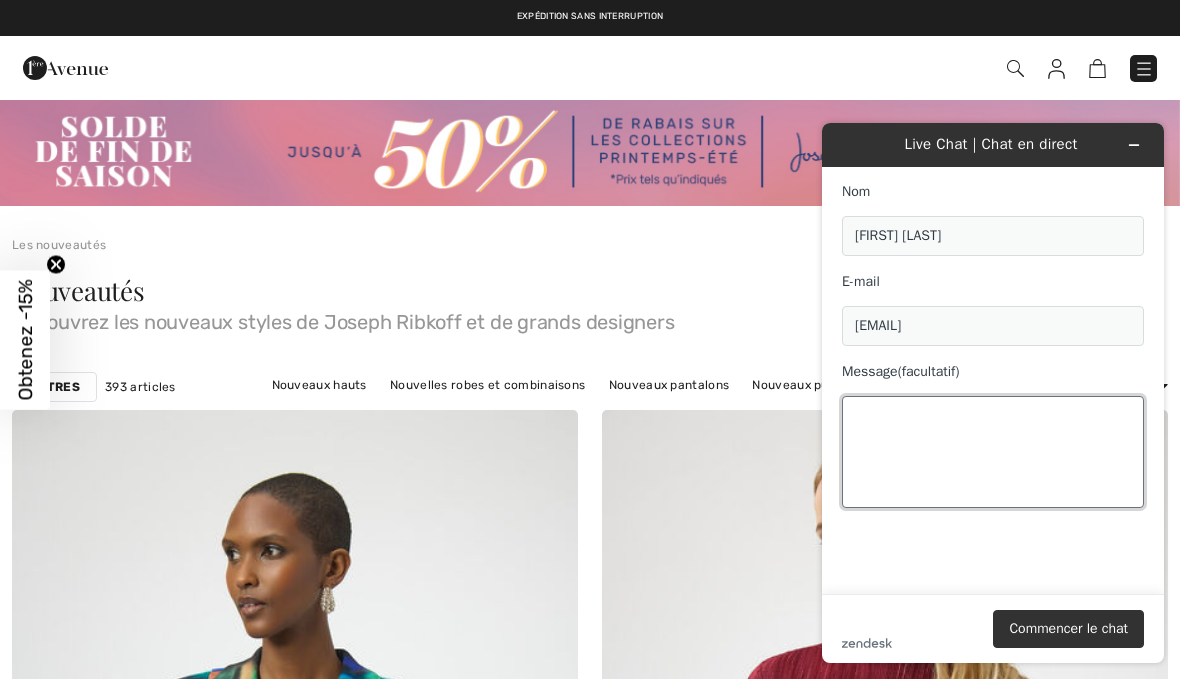 click on "Message  (facultatif)" at bounding box center [993, 452] 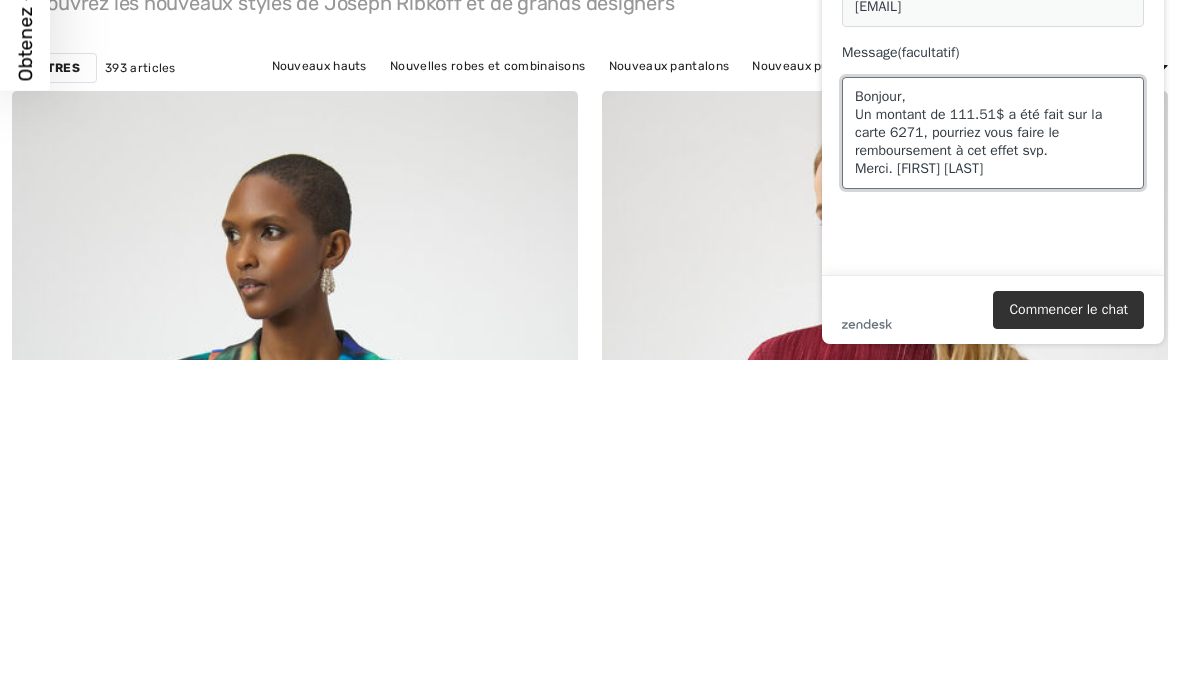 click on "Bonjour,
Un montant de 111.51$ a été fait sur la carte 6271, pourriez vous faire le remboursement à cet effet svp.
Merci. [FIRST] [LAST]" at bounding box center [993, 133] 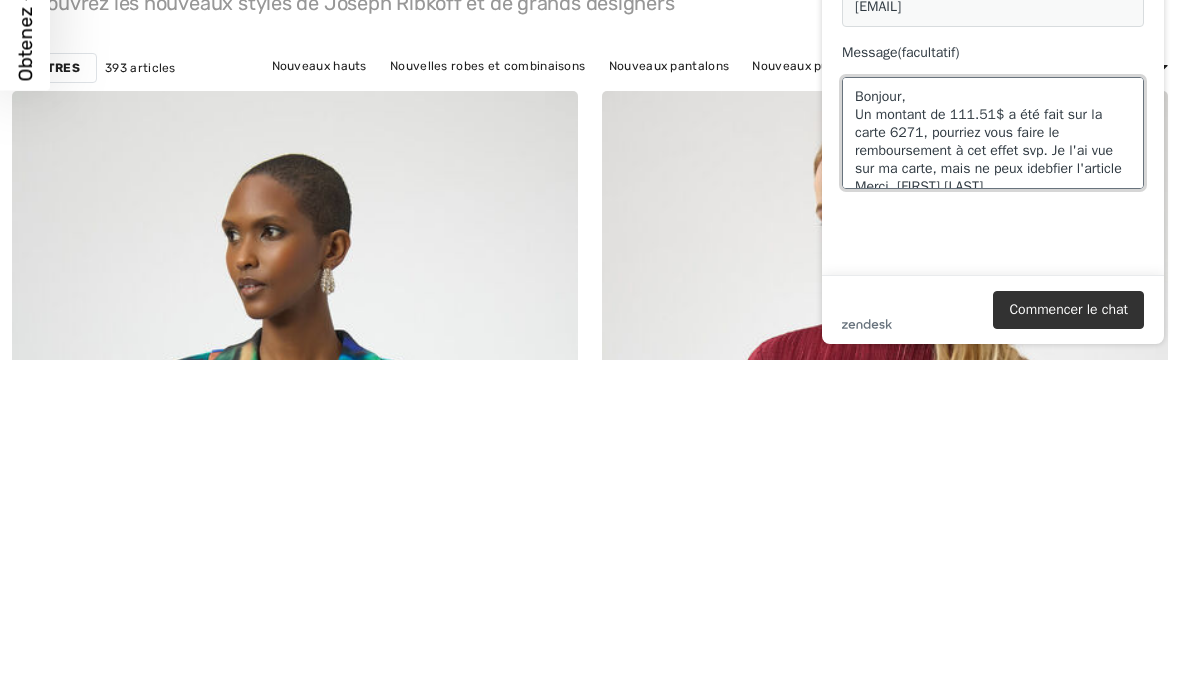 scroll, scrollTop: 8, scrollLeft: 0, axis: vertical 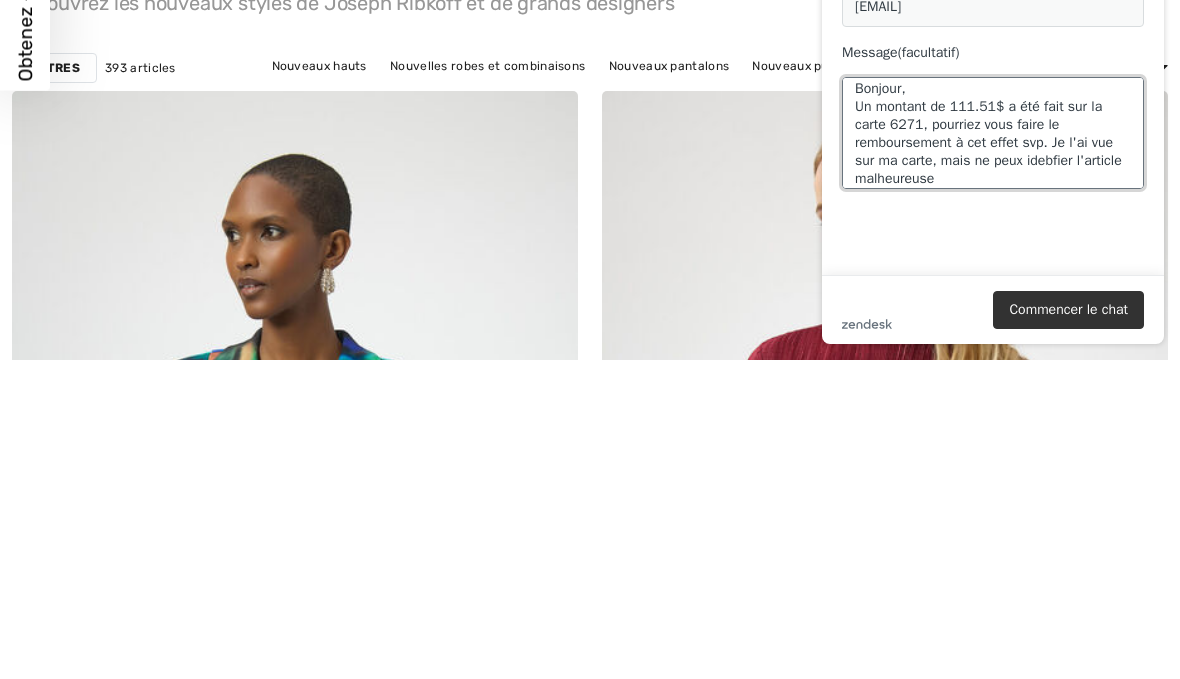 click on "Bonjour,
Un montant de 111.51$ a été fait sur la carte 6271, pourriez vous faire le remboursement à cet effet svp. Je l'ai vue sur ma carte, mais ne peux idebfier l'article malheureuse
Merci. [FIRST] [LAST]" at bounding box center [993, 133] 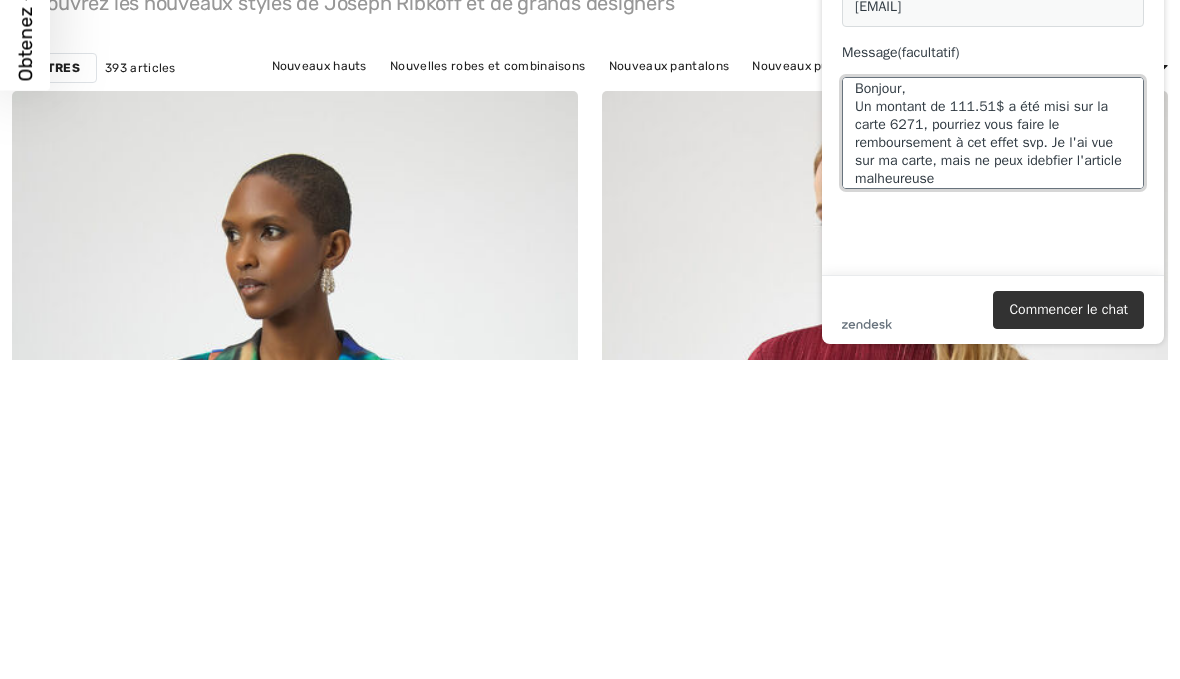 click on "Bonjour,
Un montant de 111.51$ a été misi sur la carte 6271, pourriez vous faire le remboursement à cet effet svp. Je l'ai vue sur ma carte, mais ne peux idebfier l'article malheureuse
Merci. [FIRST] [LAST]" at bounding box center (993, 133) 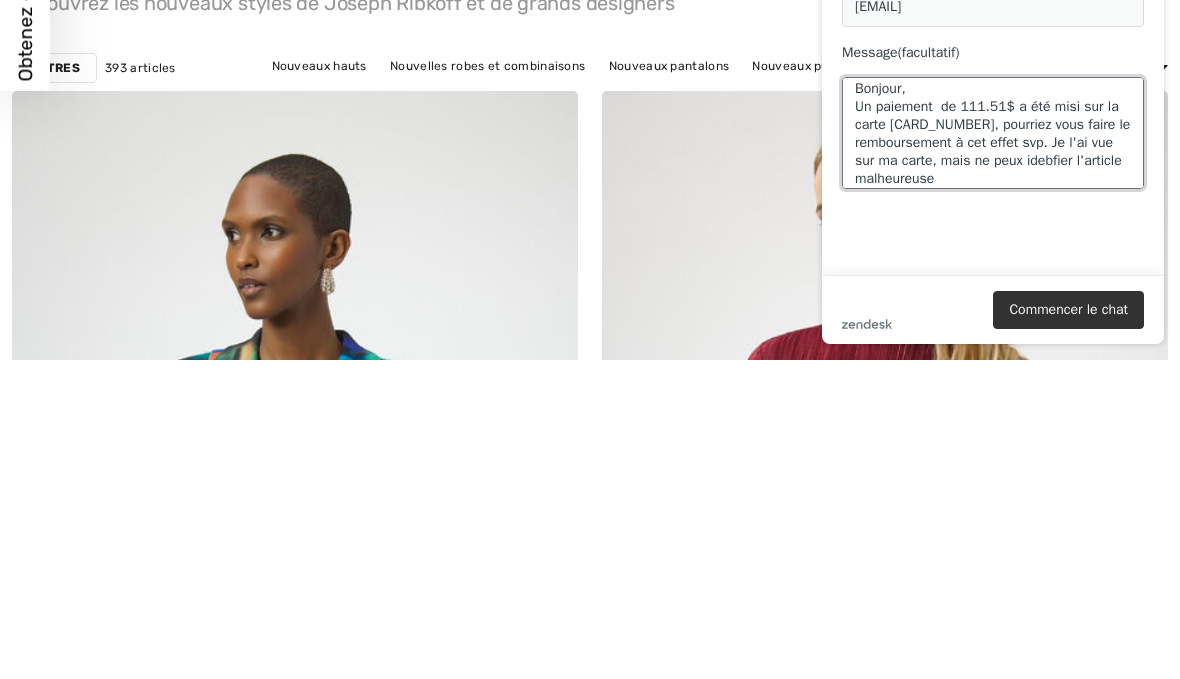 click on "Bonjour,
Un paiement  de 111.51$ a été misi sur la carte [CARD_NUMBER], pourriez vous faire le remboursement à cet effet svp. Je l'ai vue sur ma carte, mais ne peux idebfier l'article malheureuse
Merci. [FIRST_NAME] [LAST_NAME]" at bounding box center (993, 133) 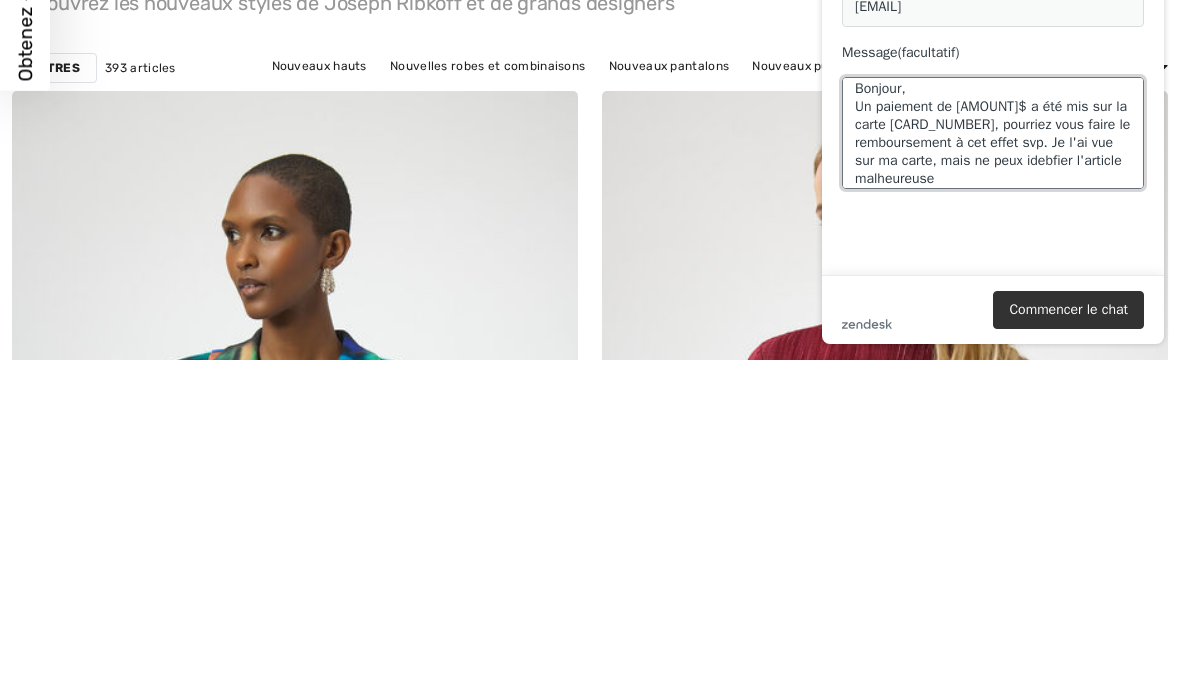 click on "Bonjour,
Un paiement de [AMOUNT]$ a été mis sur la carte [CARD_NUMBER], pourriez vous faire le remboursement à cet effet svp. Je l'ai vue sur ma carte, mais ne peux idebfier l'article malheureuse
Merci. [FIRST] [LAST]" at bounding box center (993, 133) 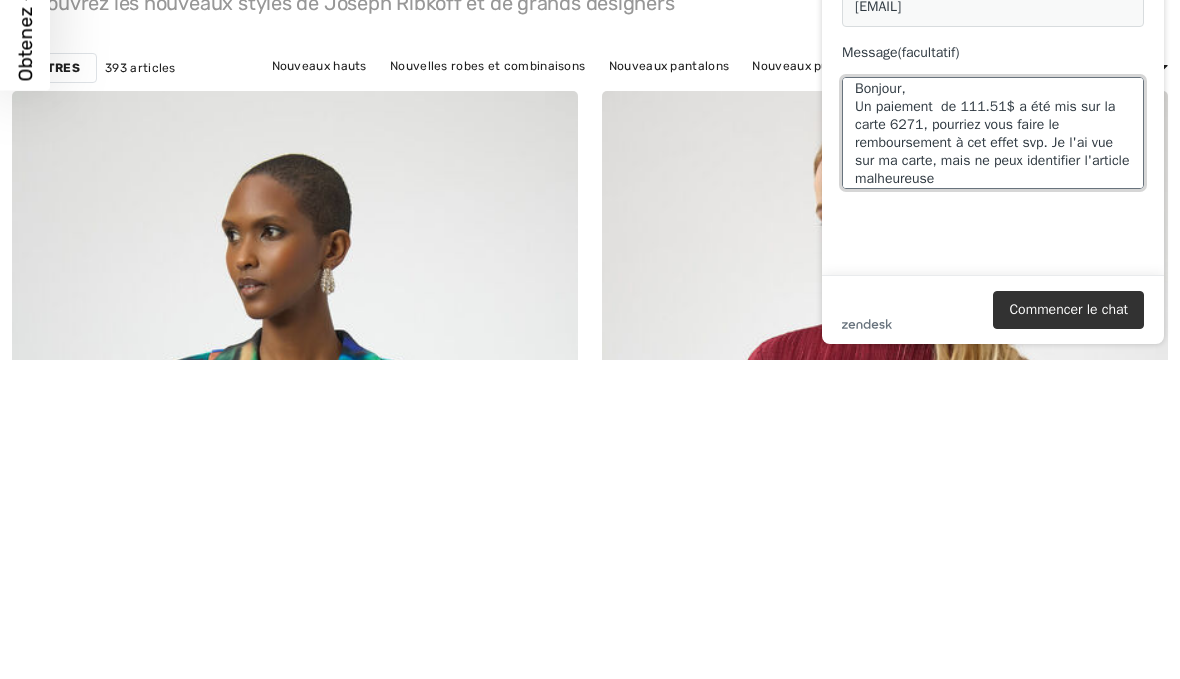 click on "Bonjour,
Un paiement  de 111.51$ a été mis sur la carte 6271, pourriez vous faire le remboursement à cet effet svp. Je l'ai vue sur ma carte, mais ne peux identifier l'article malheureuse
Merci. [FIRST] [LAST]" at bounding box center [993, 133] 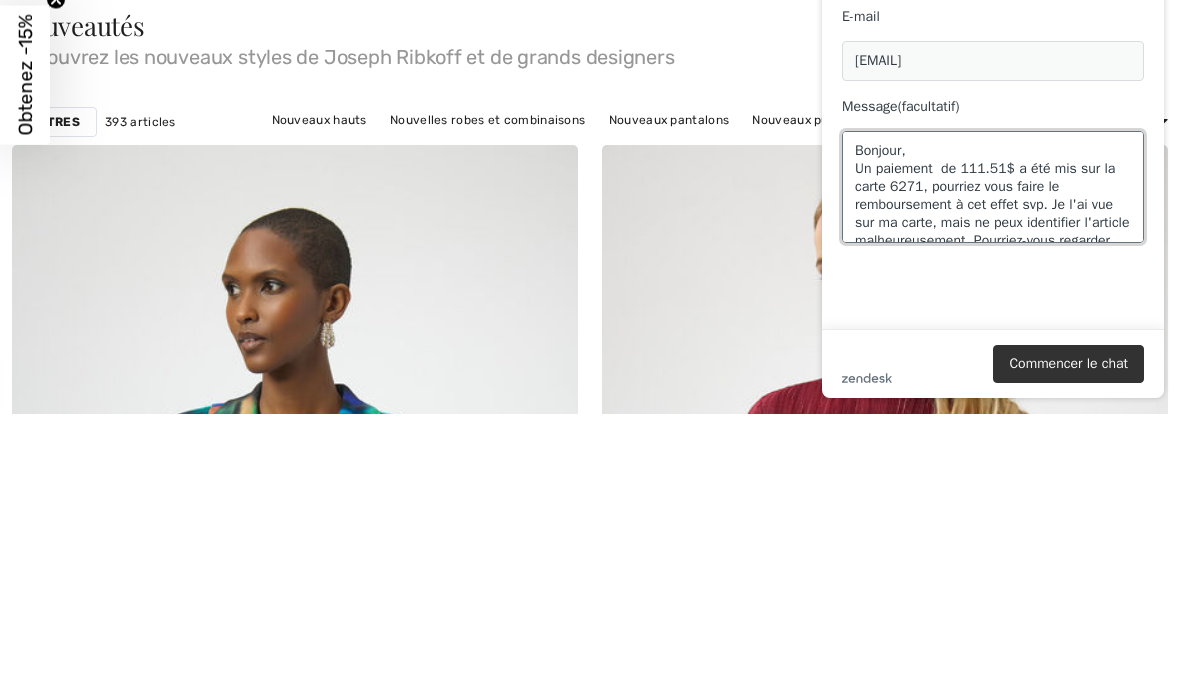 scroll, scrollTop: 0, scrollLeft: 0, axis: both 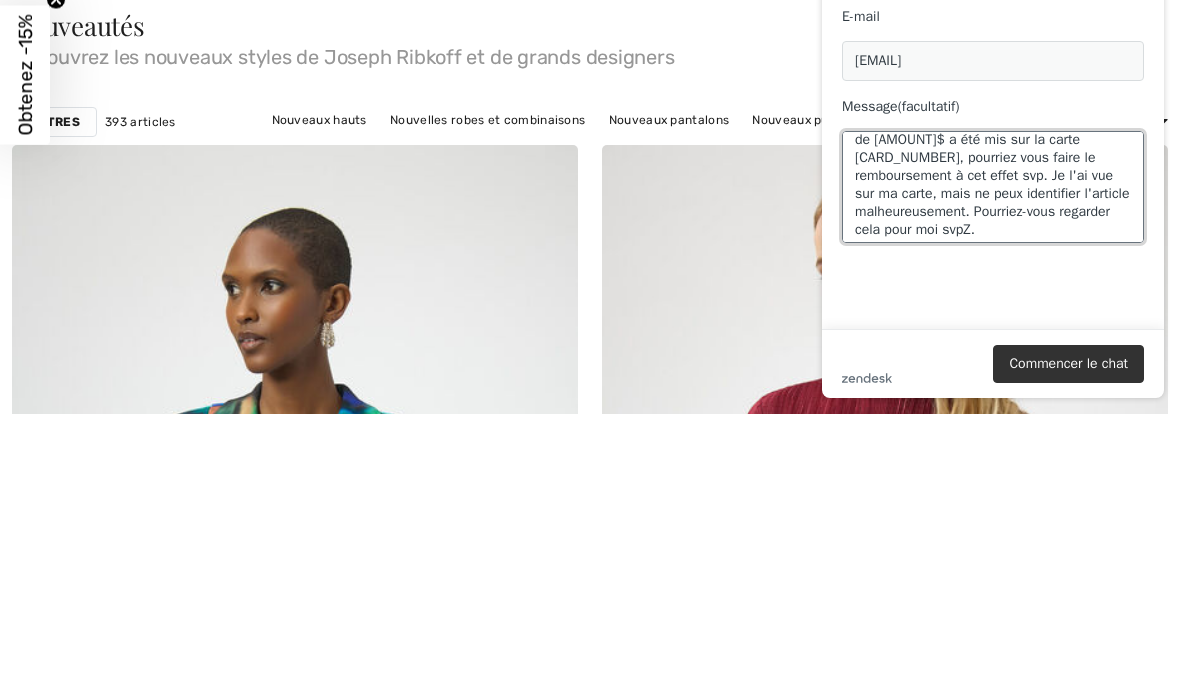 click on "Bonjour,
Je me suis rendue compte qu'un paiement de [AMOUNT]$ a été mis sur la carte [CARD_NUMBER], pourriez vous faire le remboursement à cet effet svp. Je l'ai vue sur ma carte, mais ne peux identifier l'article malheureusement. Pourriez-vous regarder cela pour moi svpZ.
Merci. [FIRST] [LAST]" at bounding box center (993, 187) 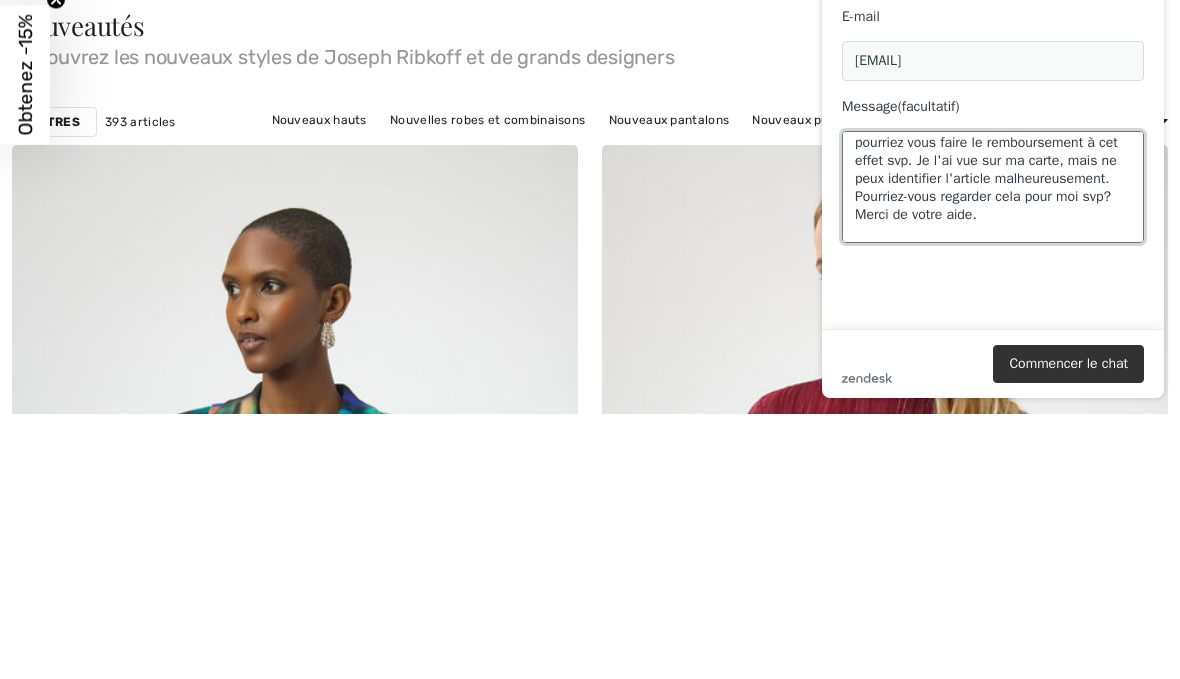 scroll, scrollTop: 108, scrollLeft: 0, axis: vertical 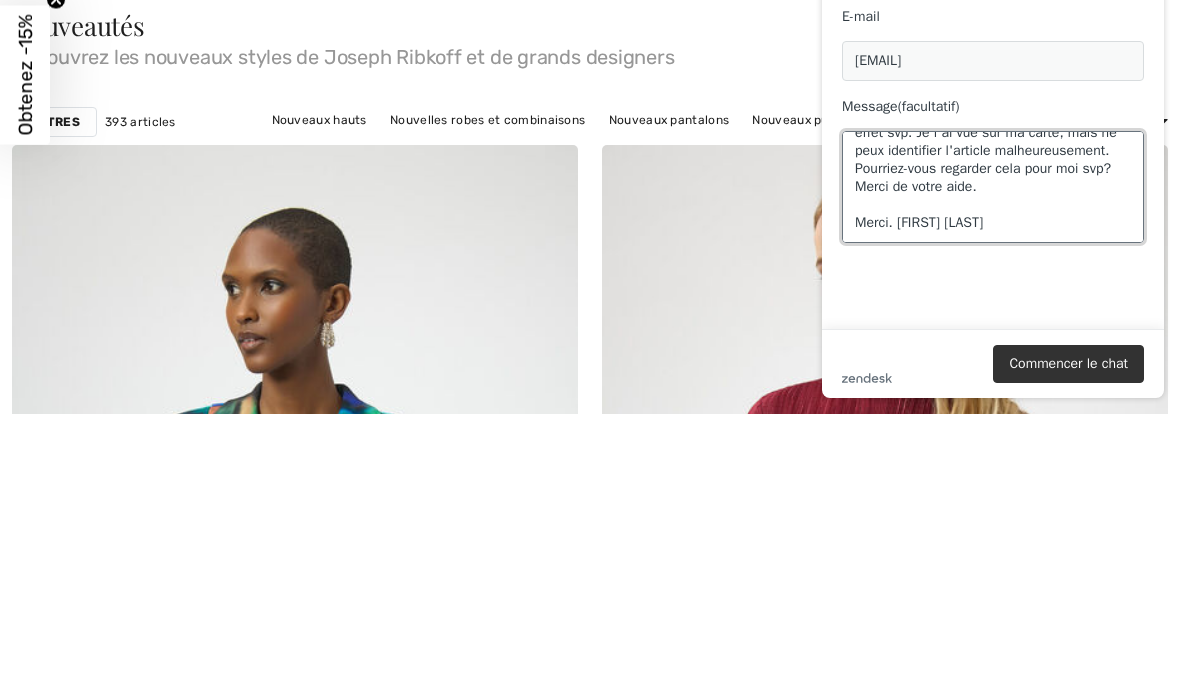 click on "Bonjour,
Je me suis rendue compte qu'un paiement  de 111.51$ a été mis sur la carte 6271, pourriez vous faire le remboursement à cet effet svp. Je l'ai vue sur ma carte, mais ne peux identifier l'article malheureusement. Pourriez-vous regarder cela pour moi svp?
Merci de votre aide.
Merci. [FIRST] [LAST]" at bounding box center (993, 187) 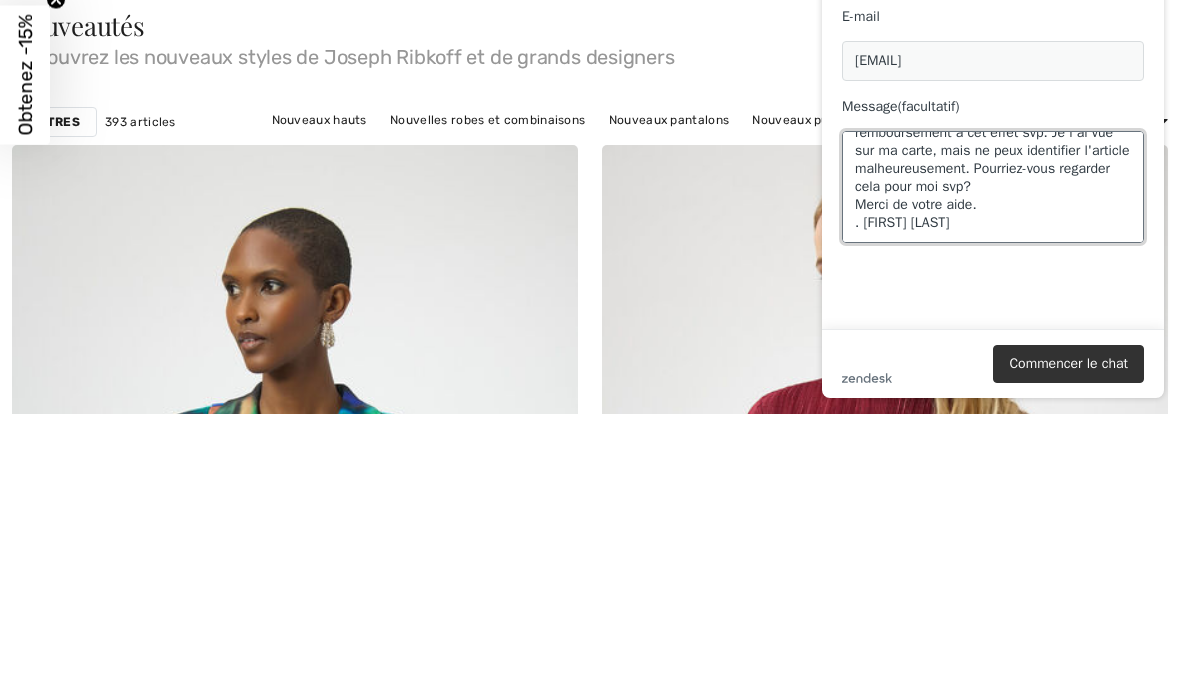 scroll, scrollTop: 90, scrollLeft: 0, axis: vertical 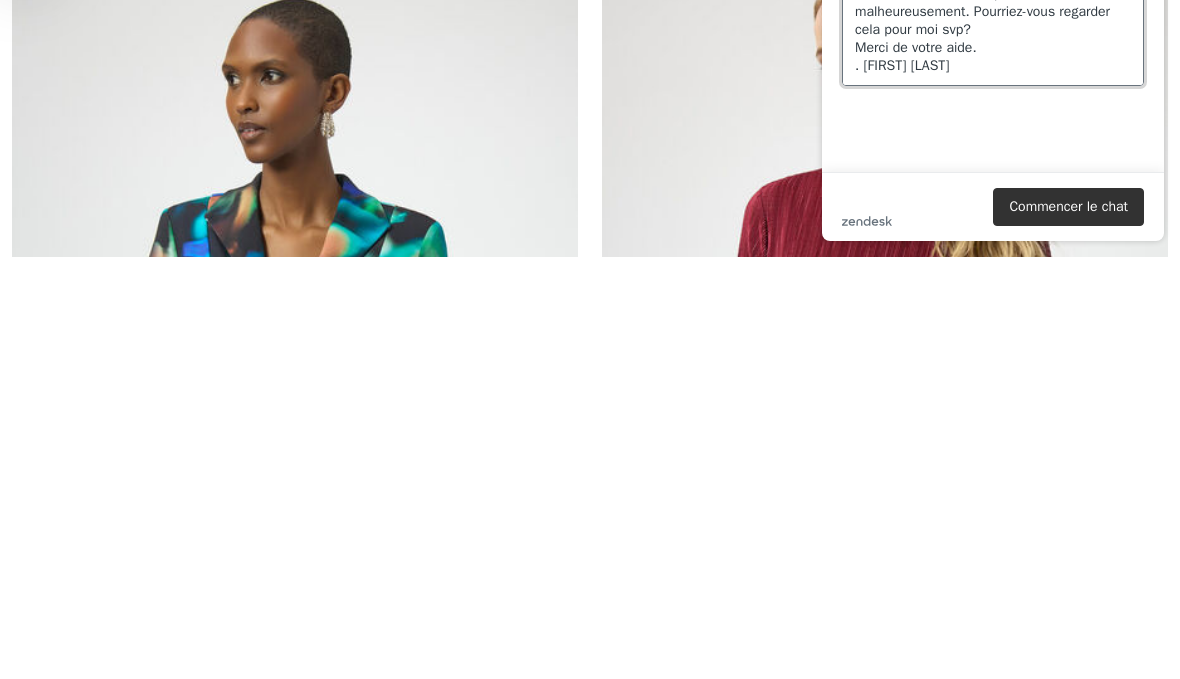 type on "Bonjour,
Je me suis rendue compte qu'un paiement de [AMOUNT]$ a été mis sur la carte [CARD_NUMBER], pourriez vous faire le remboursement à cet effet svp. Je l'ai vue sur ma carte, mais ne peux identifier l'article malheureusement. Pourriez-vous regarder cela pour moi svp?
Merci de votre aide.
. [FIRST] [LAST]" 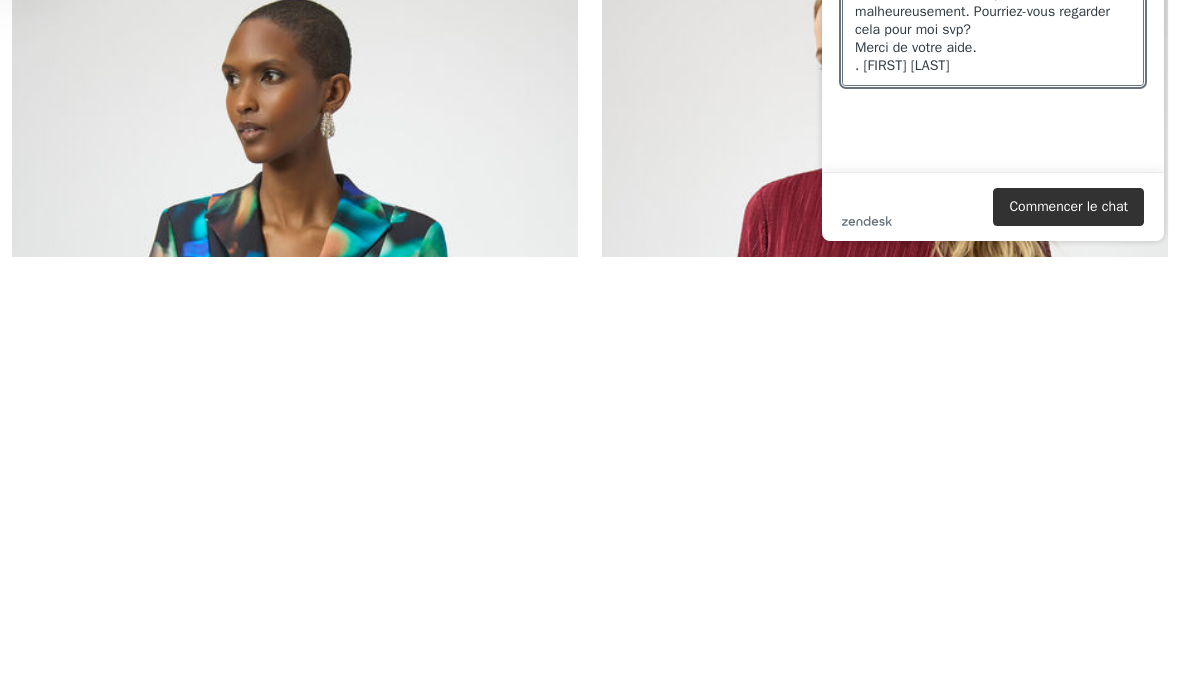 click on "Commencer le chat" at bounding box center [1068, 207] 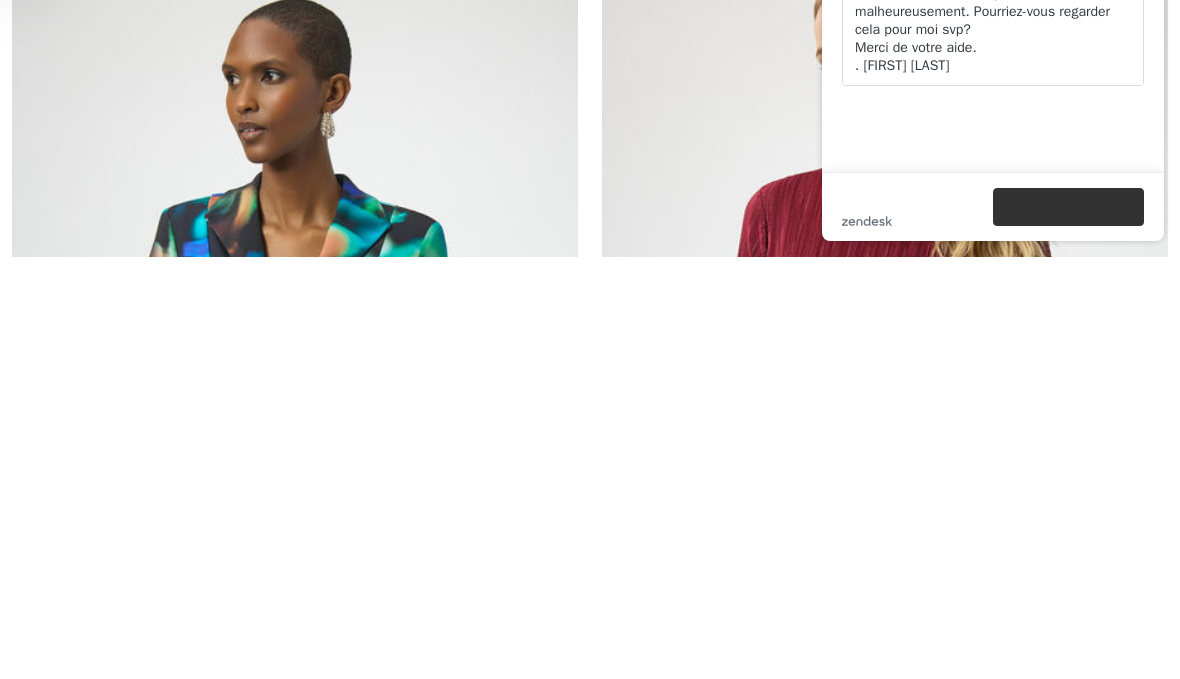 scroll, scrollTop: 475, scrollLeft: 0, axis: vertical 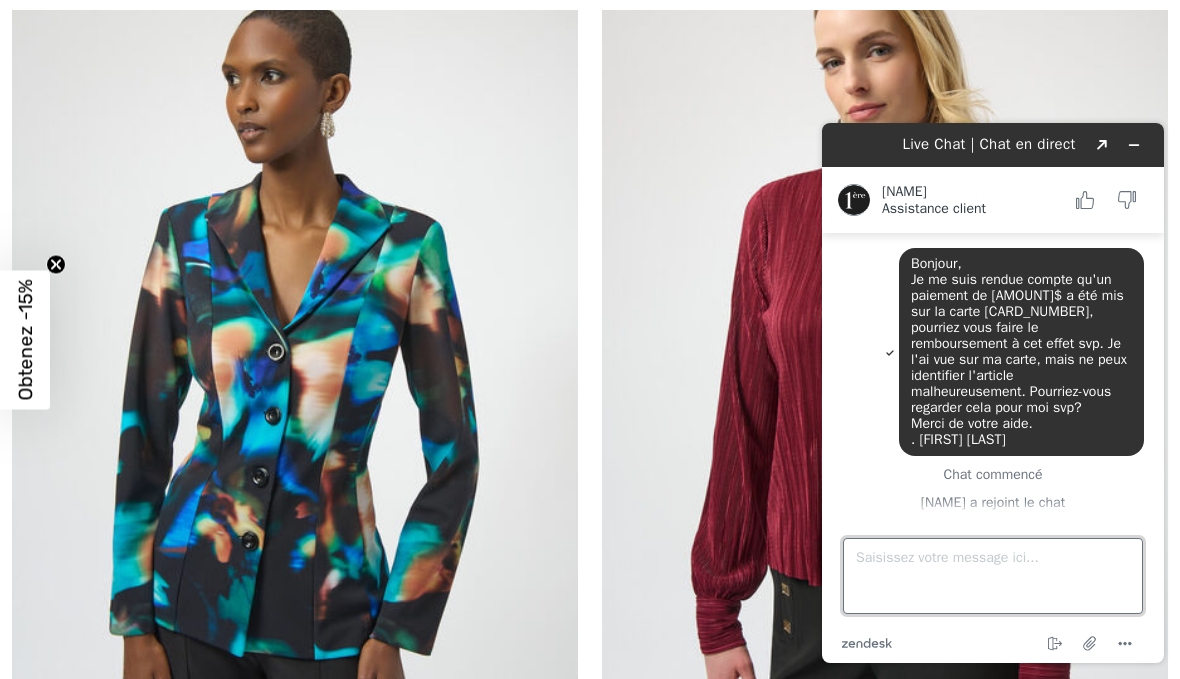 click on "Saisissez votre message ici..." at bounding box center (993, 576) 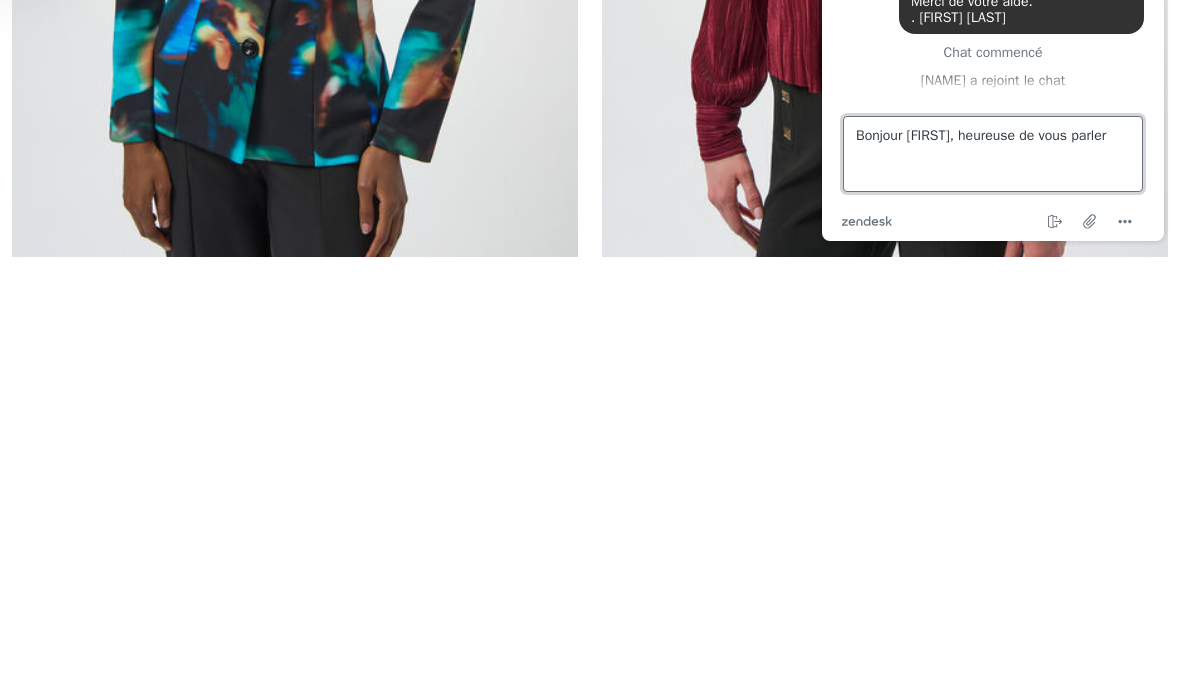 click on "Bonjour [FIRST], heureuse de vous parler" at bounding box center (993, 154) 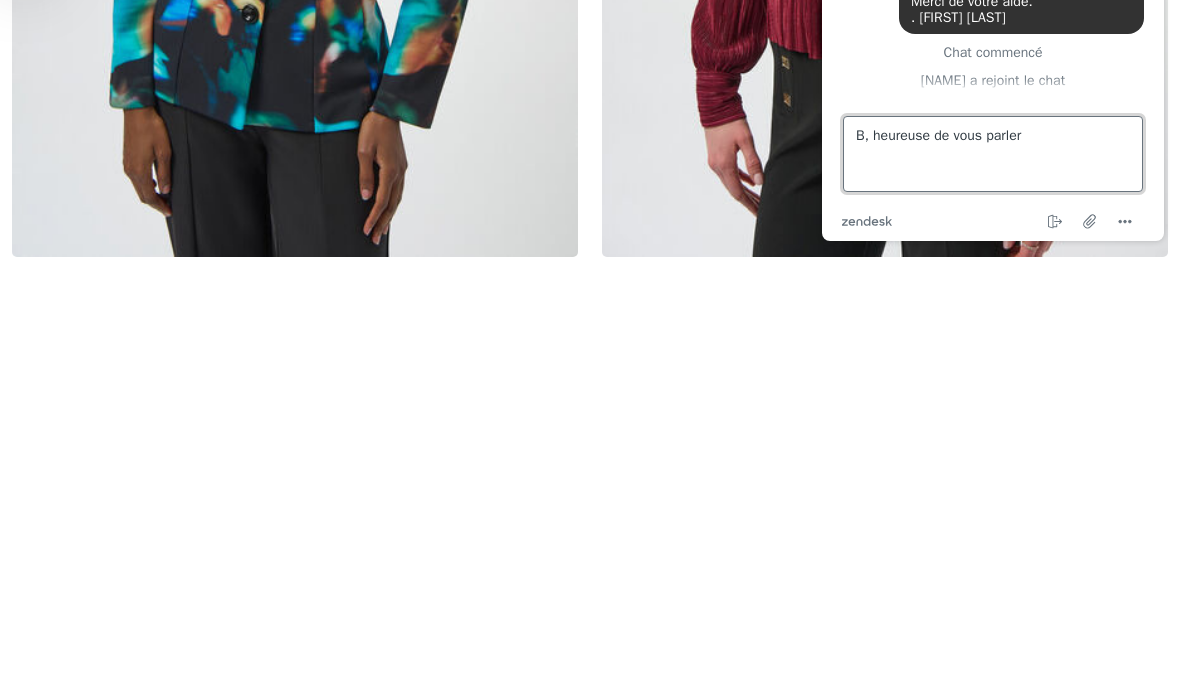 scroll, scrollTop: 583, scrollLeft: 0, axis: vertical 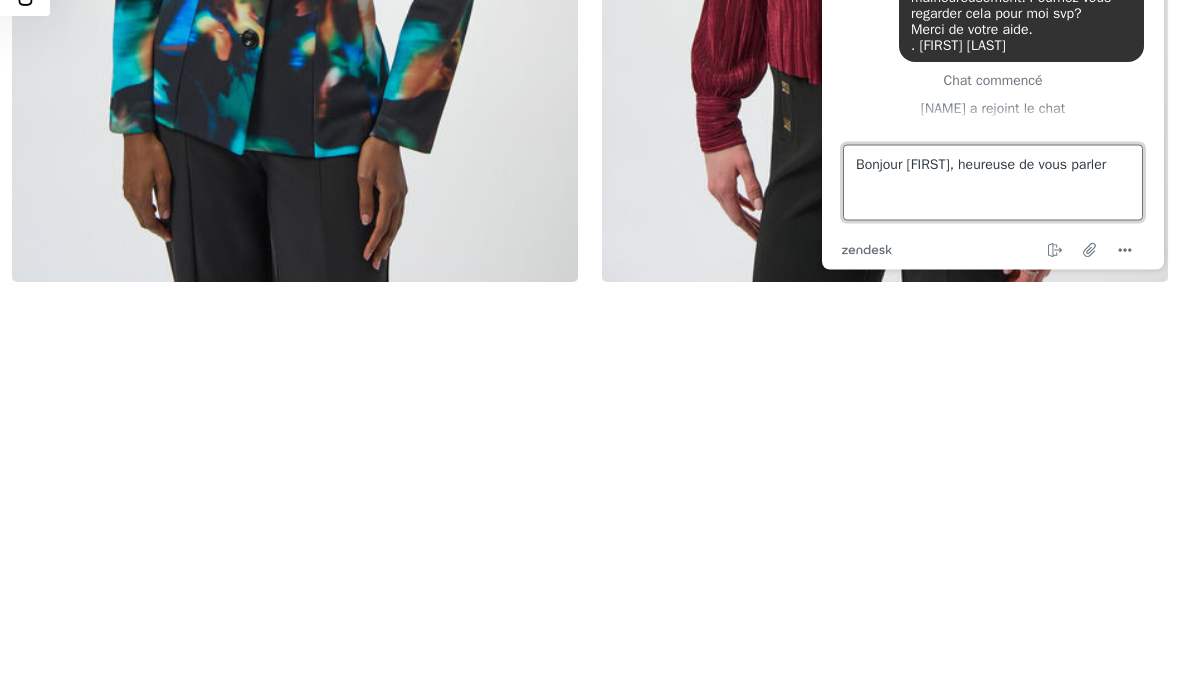 type on "Bonjour [NAME], heureuse de vous parler" 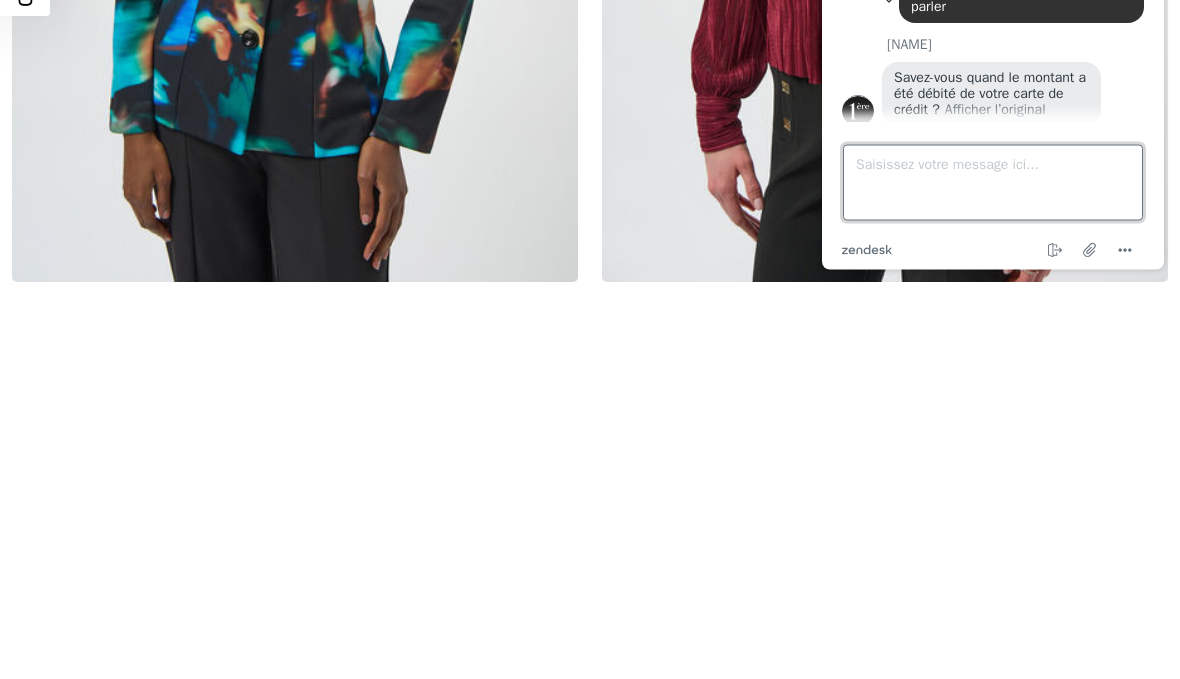 scroll, scrollTop: 254, scrollLeft: 0, axis: vertical 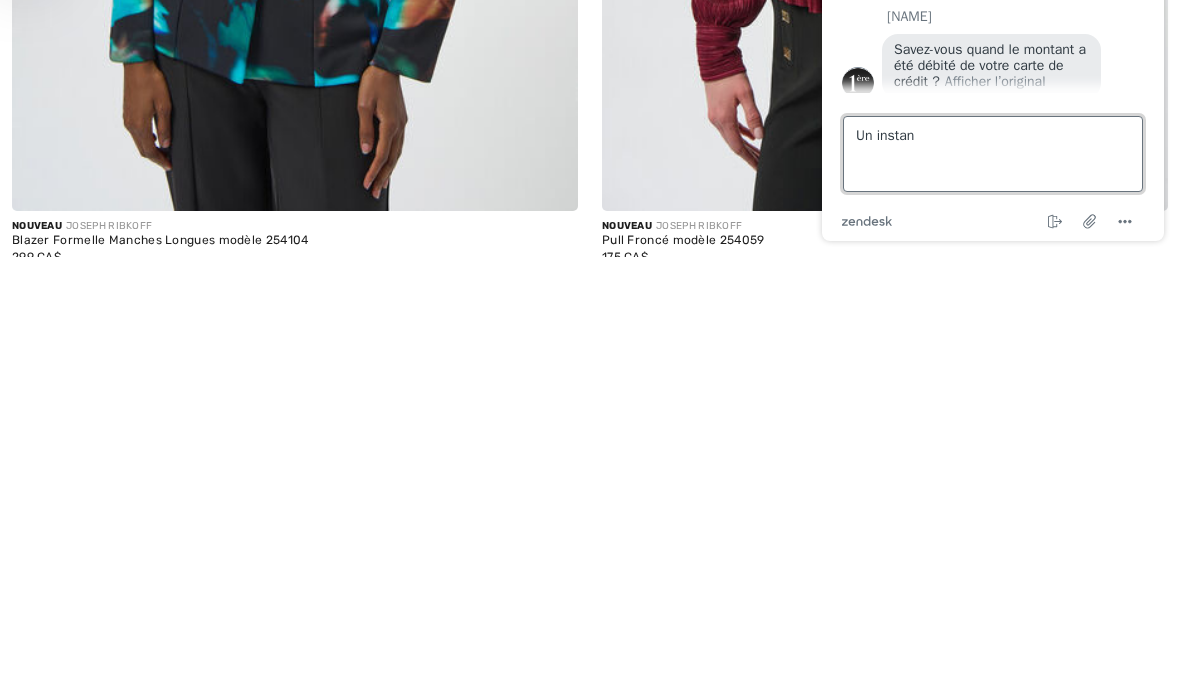 type on "Un instant" 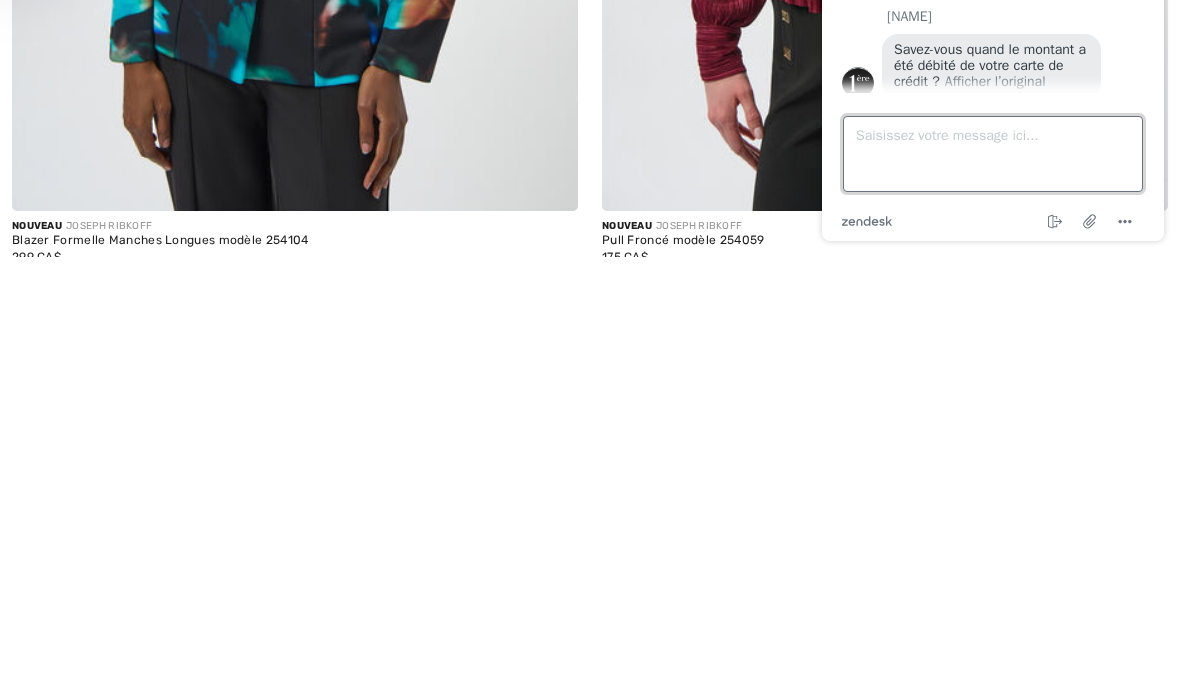 scroll, scrollTop: 301, scrollLeft: 0, axis: vertical 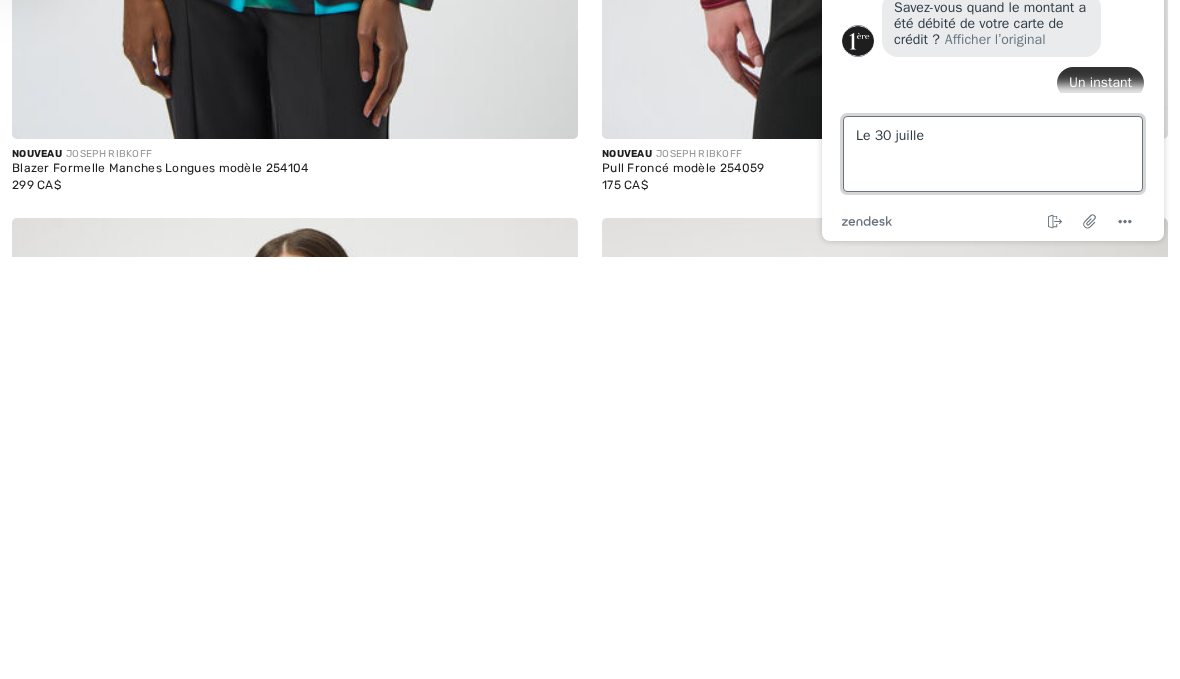 type on "Le [DATE] [MONTH]" 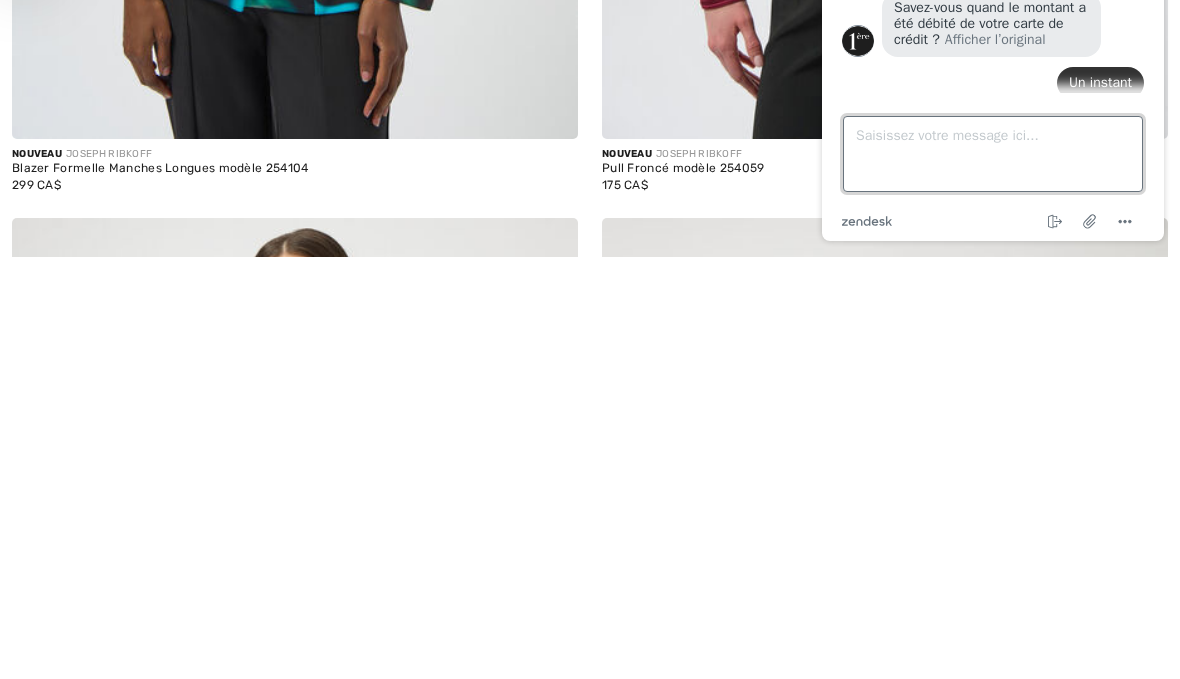 scroll, scrollTop: 376, scrollLeft: 0, axis: vertical 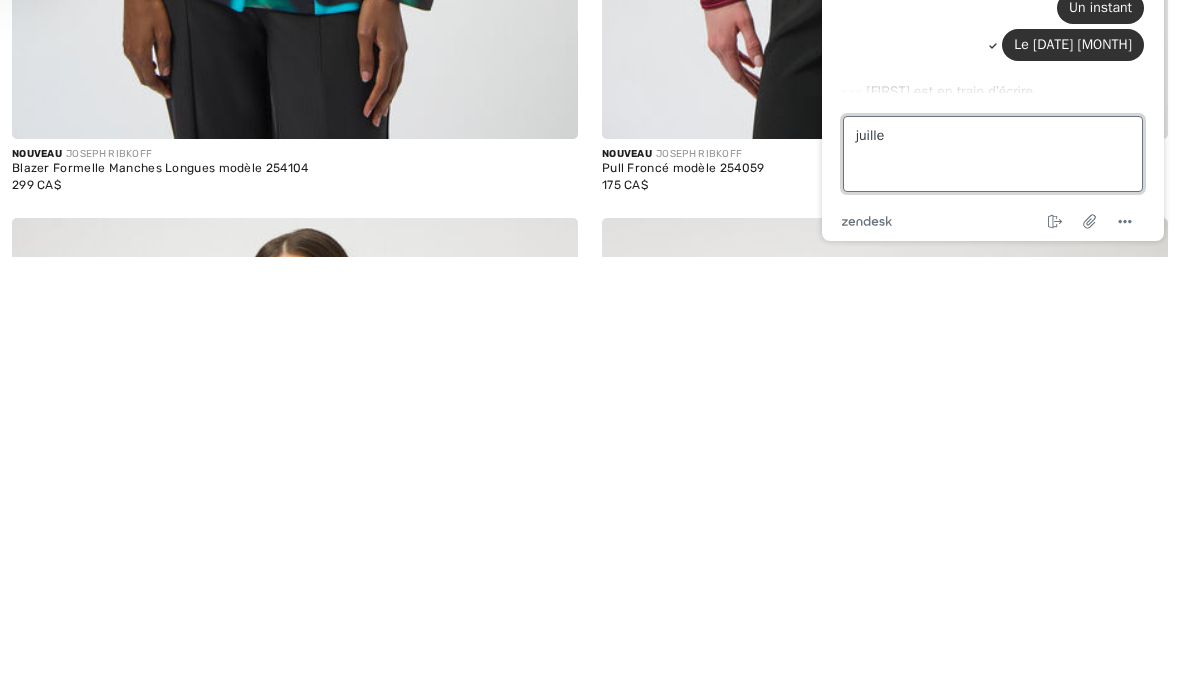 type on "juillet" 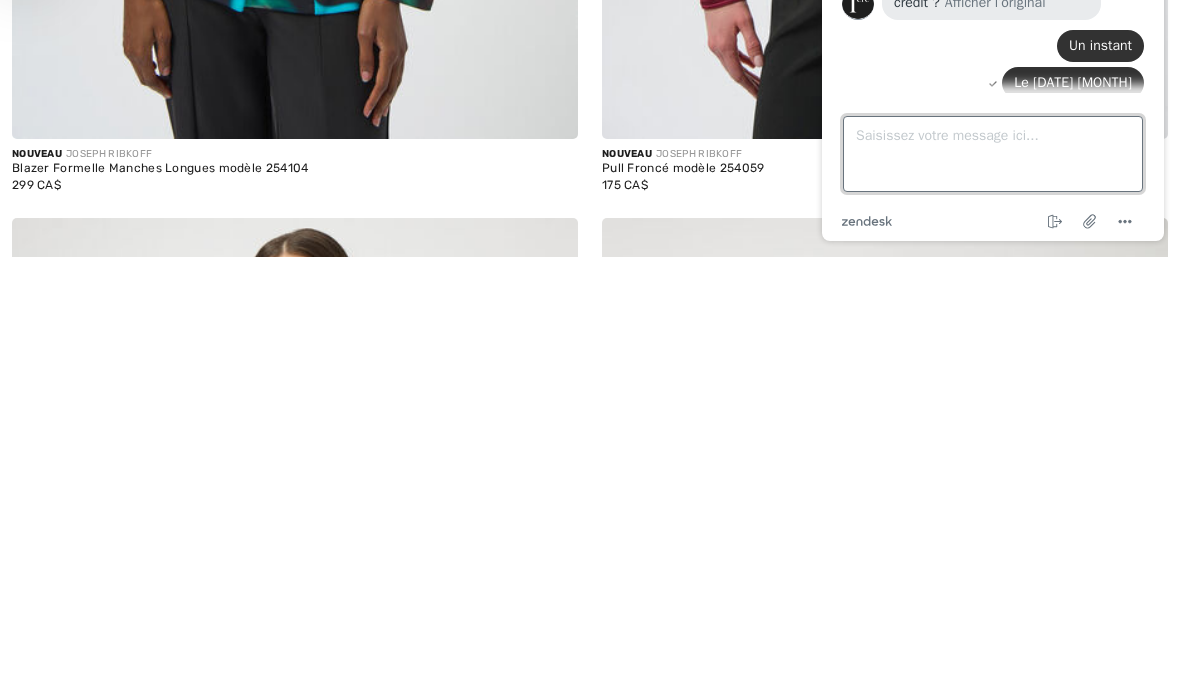 scroll, scrollTop: 375, scrollLeft: 0, axis: vertical 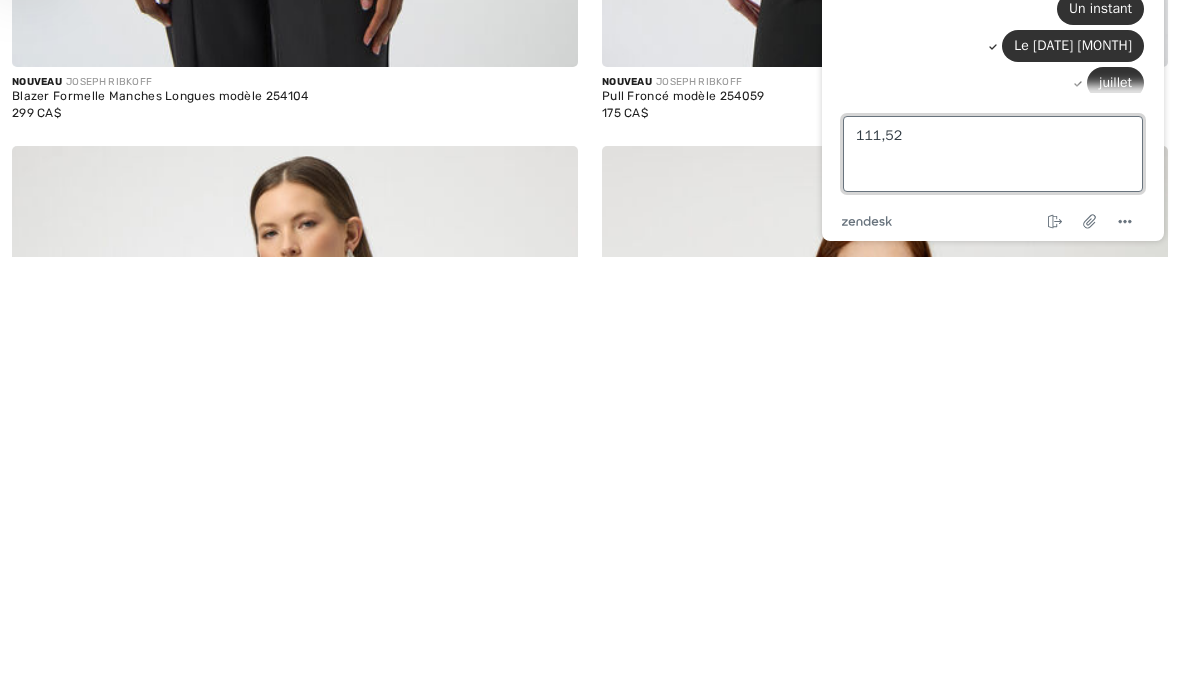 type on "111,52 $" 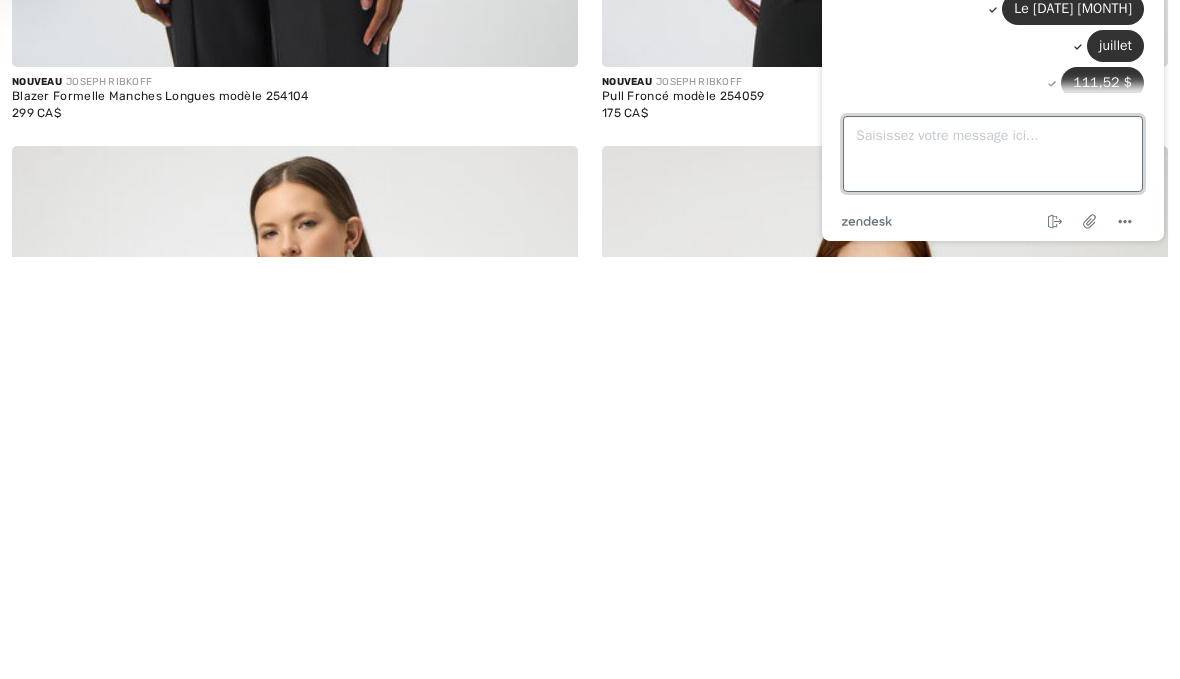 scroll, scrollTop: 596, scrollLeft: 0, axis: vertical 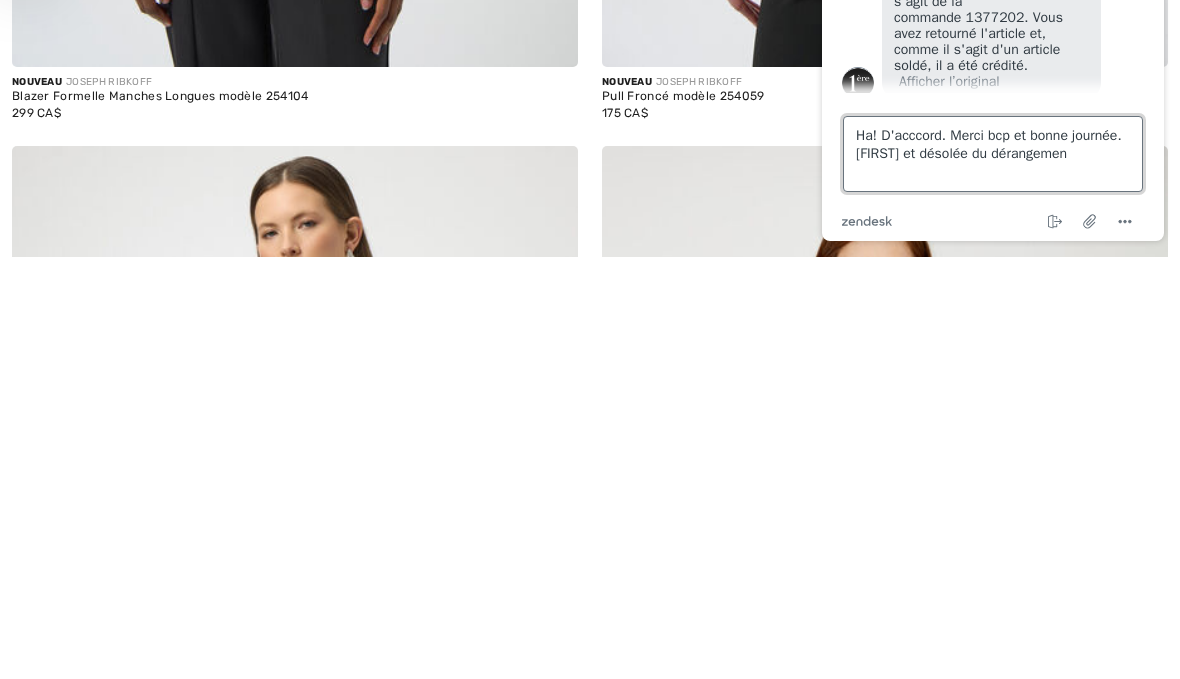 type on "Ha! D'acccord. Merci bcp et bonne journée. [FIRST] et désolée du dérangement" 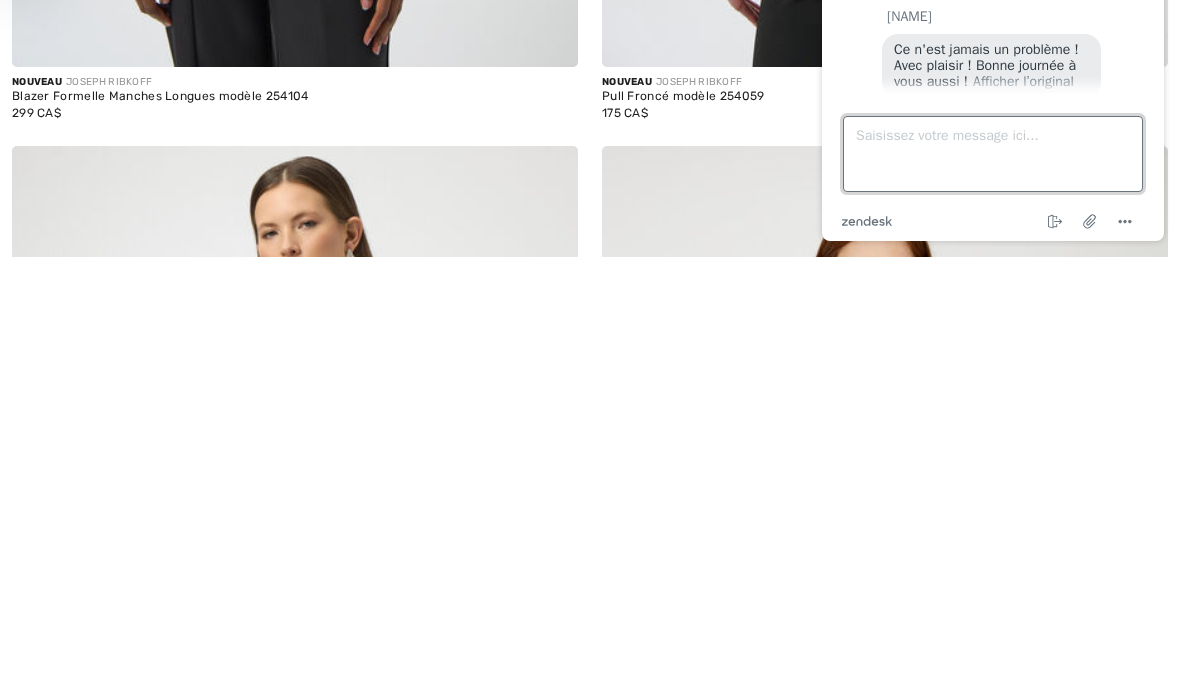 scroll, scrollTop: 860, scrollLeft: 0, axis: vertical 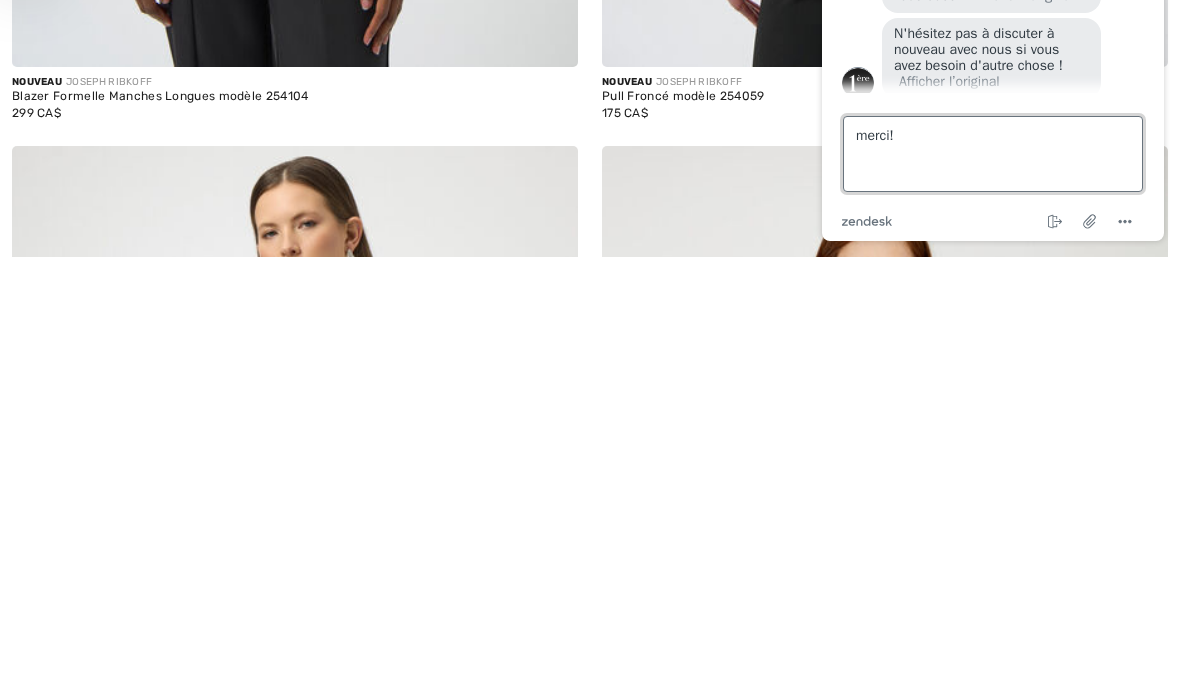 type on "merci! 😃" 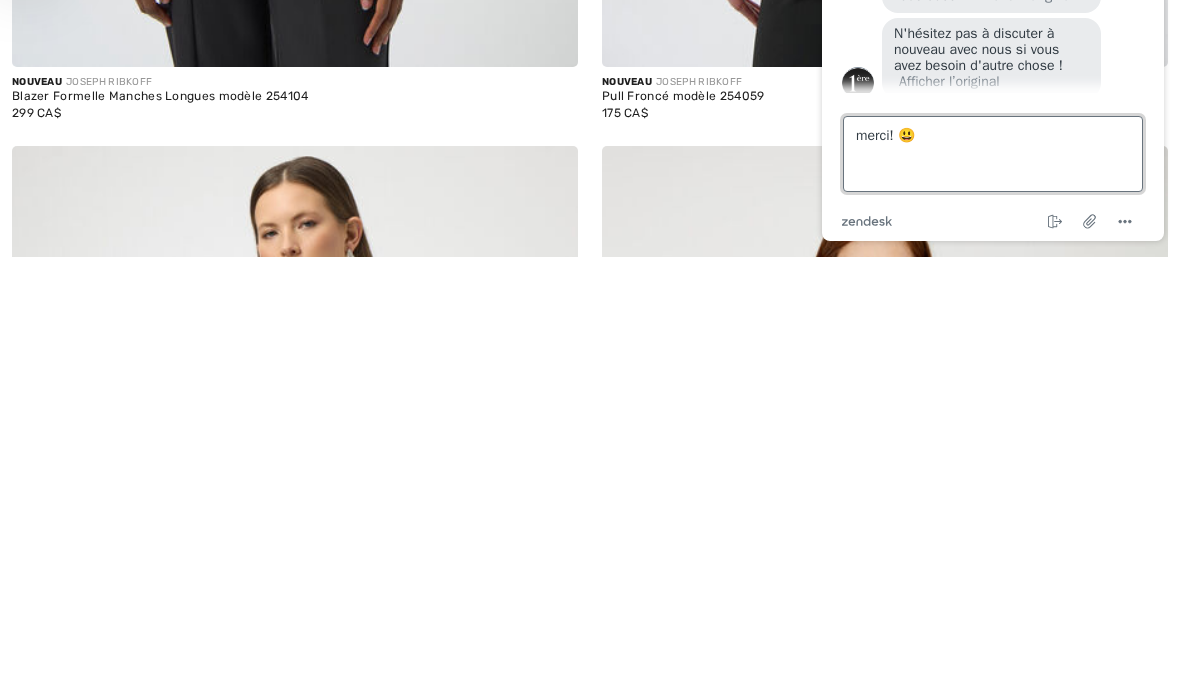type 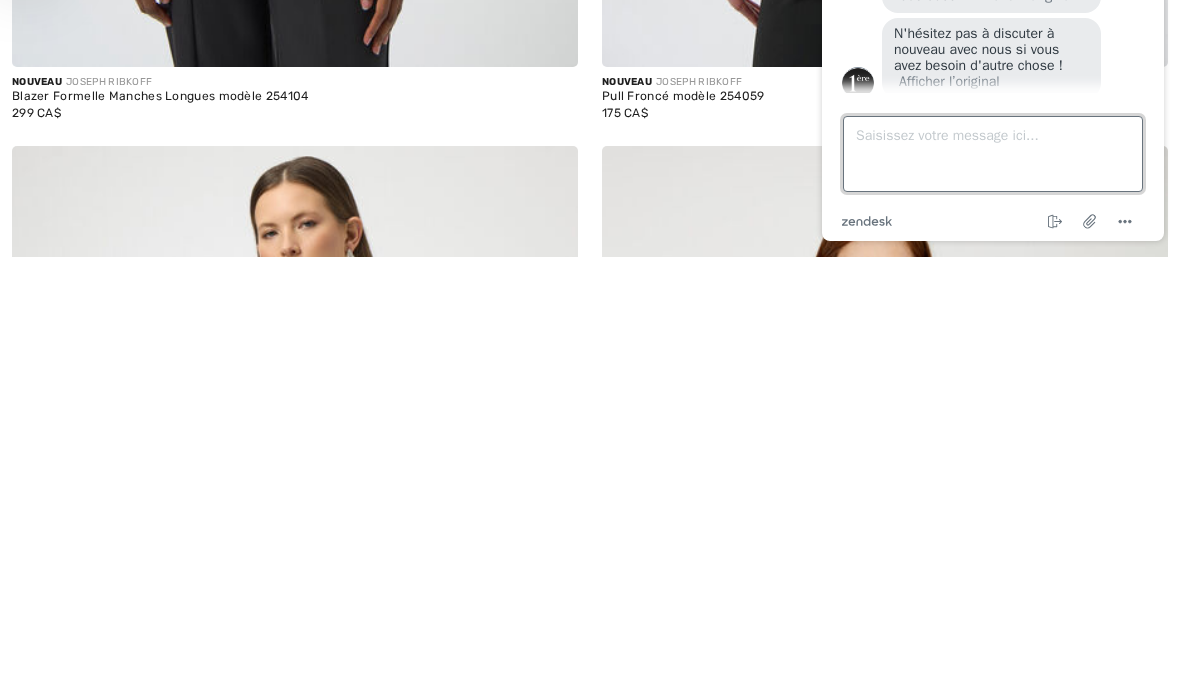 scroll, scrollTop: 902, scrollLeft: 0, axis: vertical 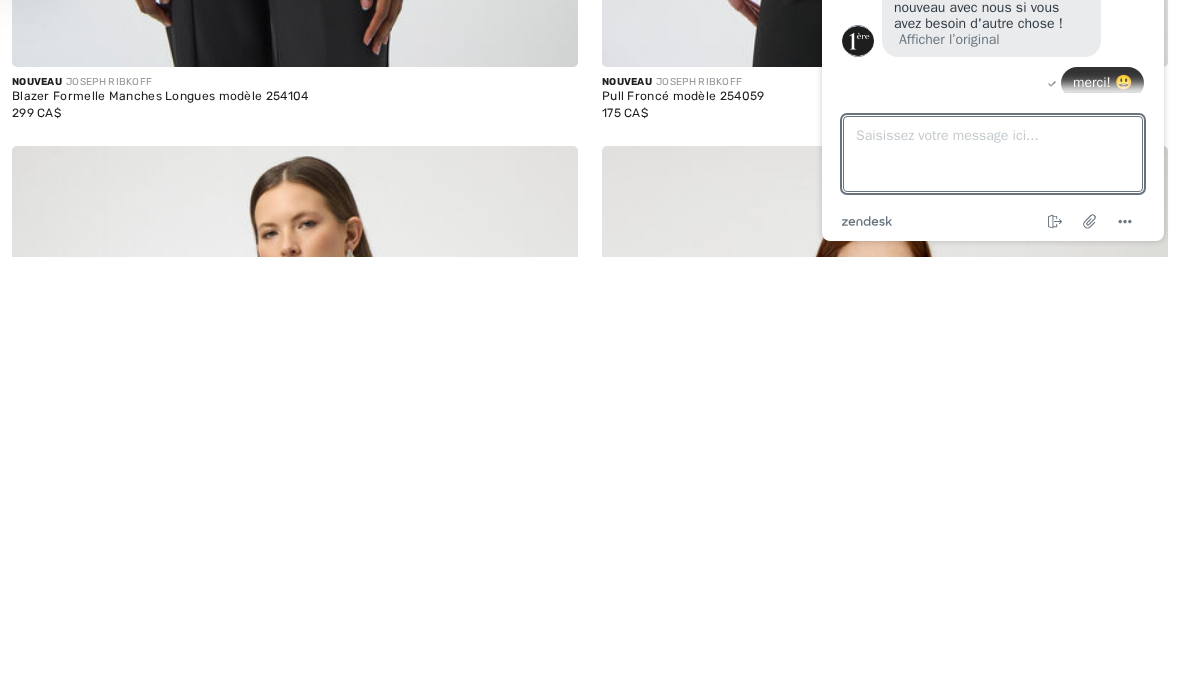 click 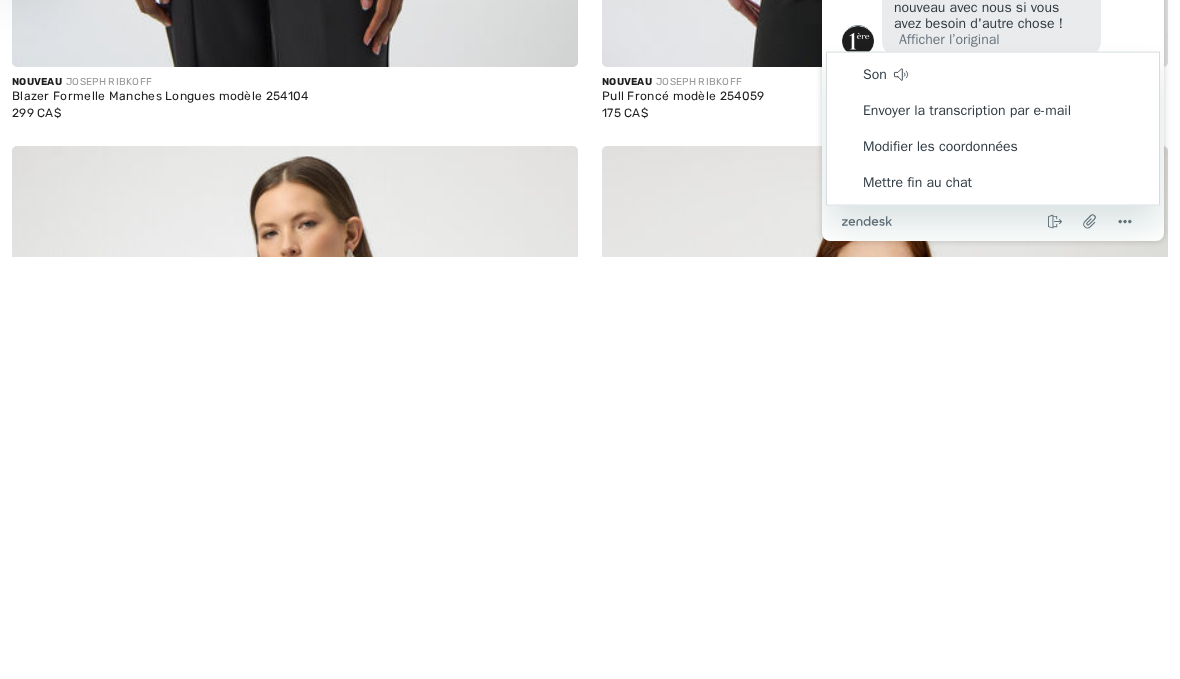 scroll, scrollTop: 1193, scrollLeft: 0, axis: vertical 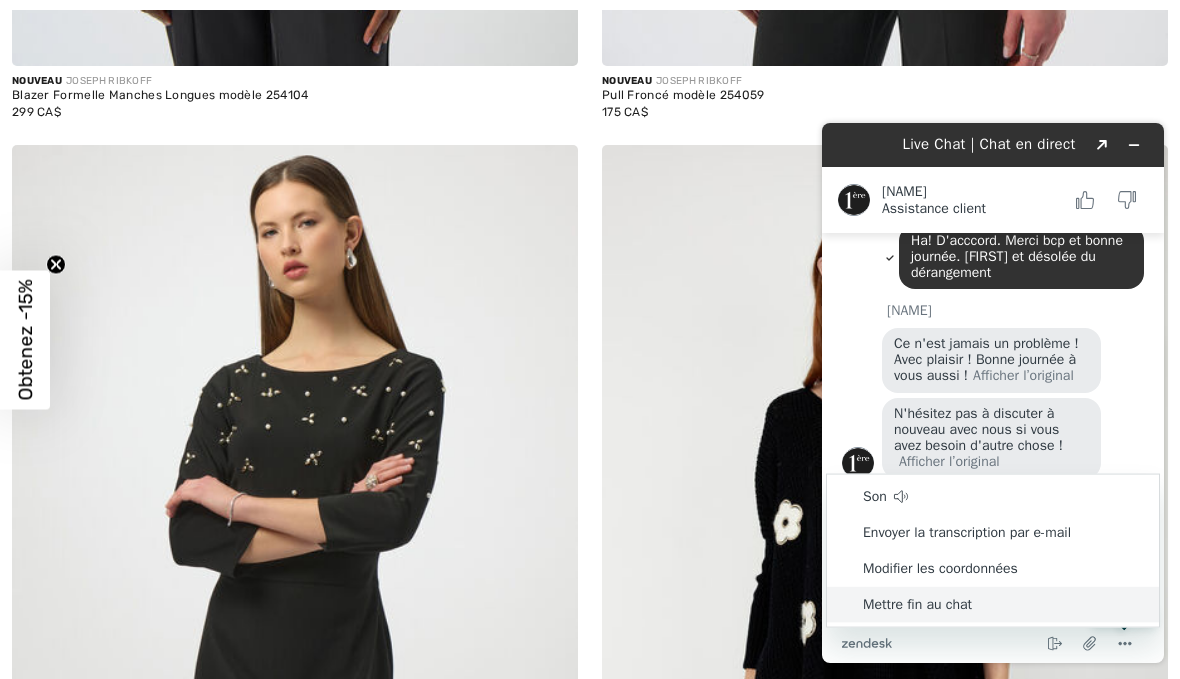click on "Mettre fin au chat" at bounding box center (993, 605) 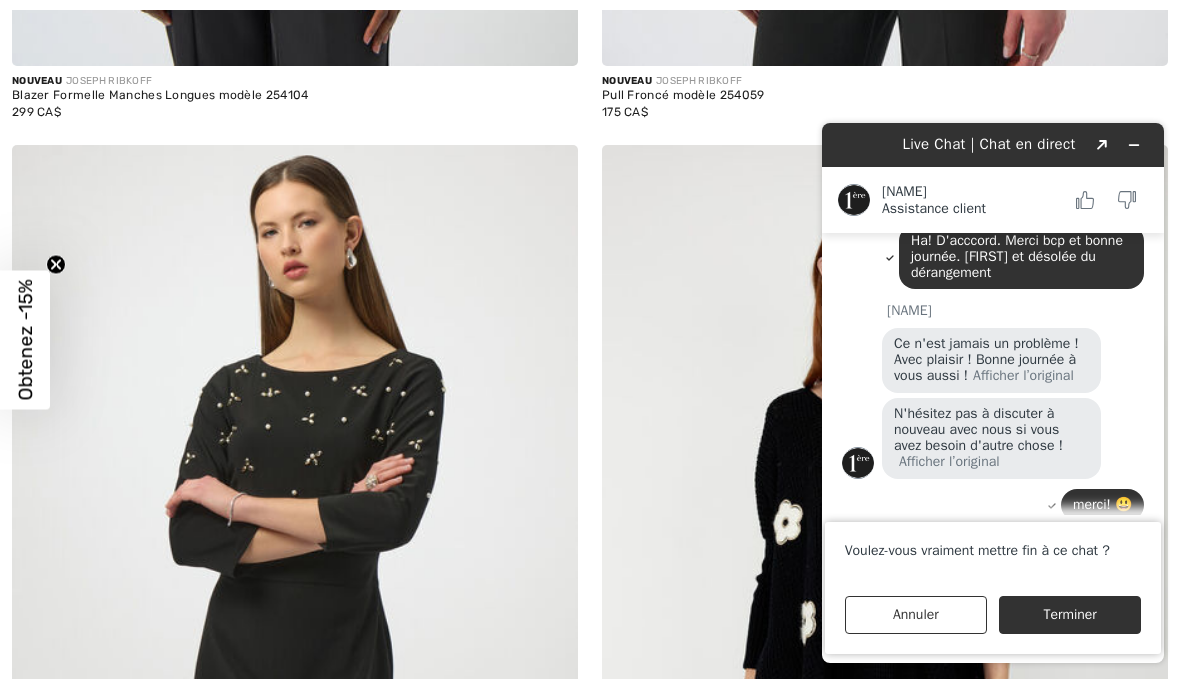 click on "Terminer" at bounding box center (1070, 615) 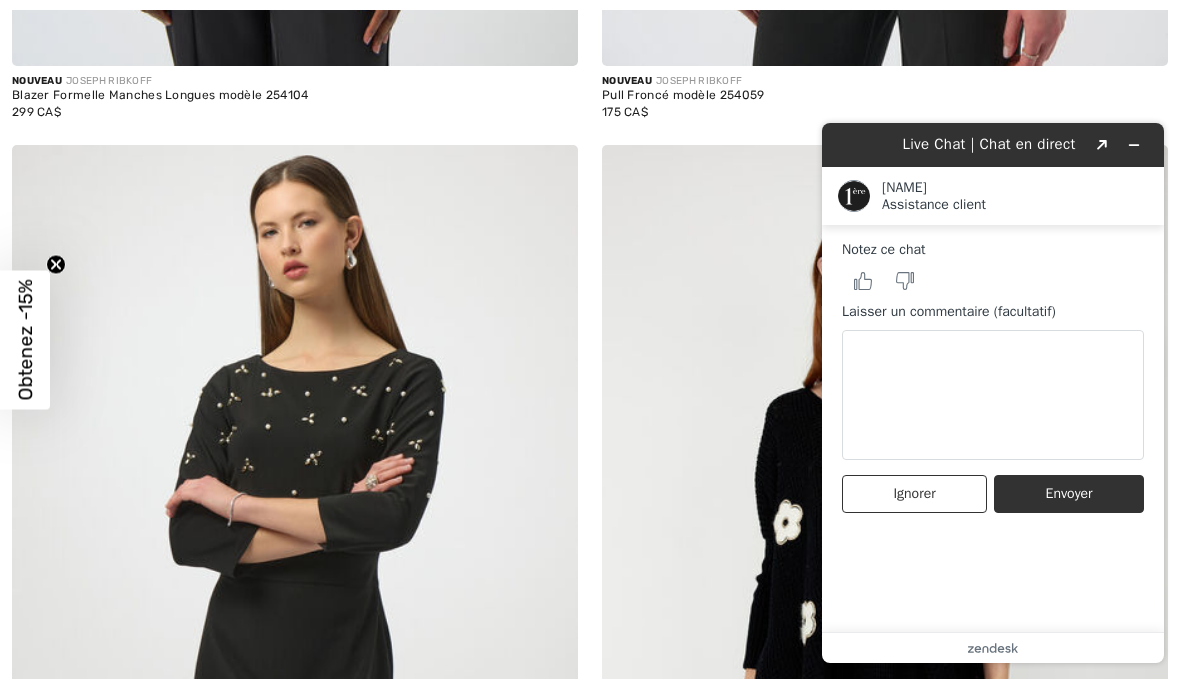 click on "Envoyer" at bounding box center (1069, 494) 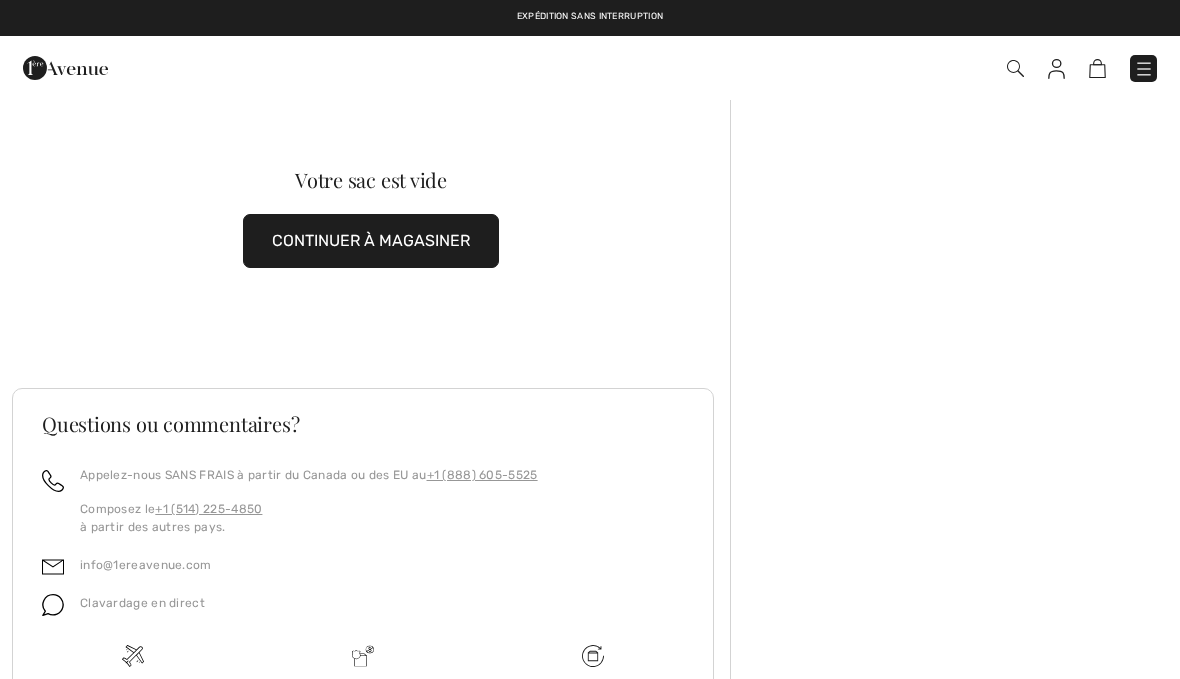 checkbox on "true" 